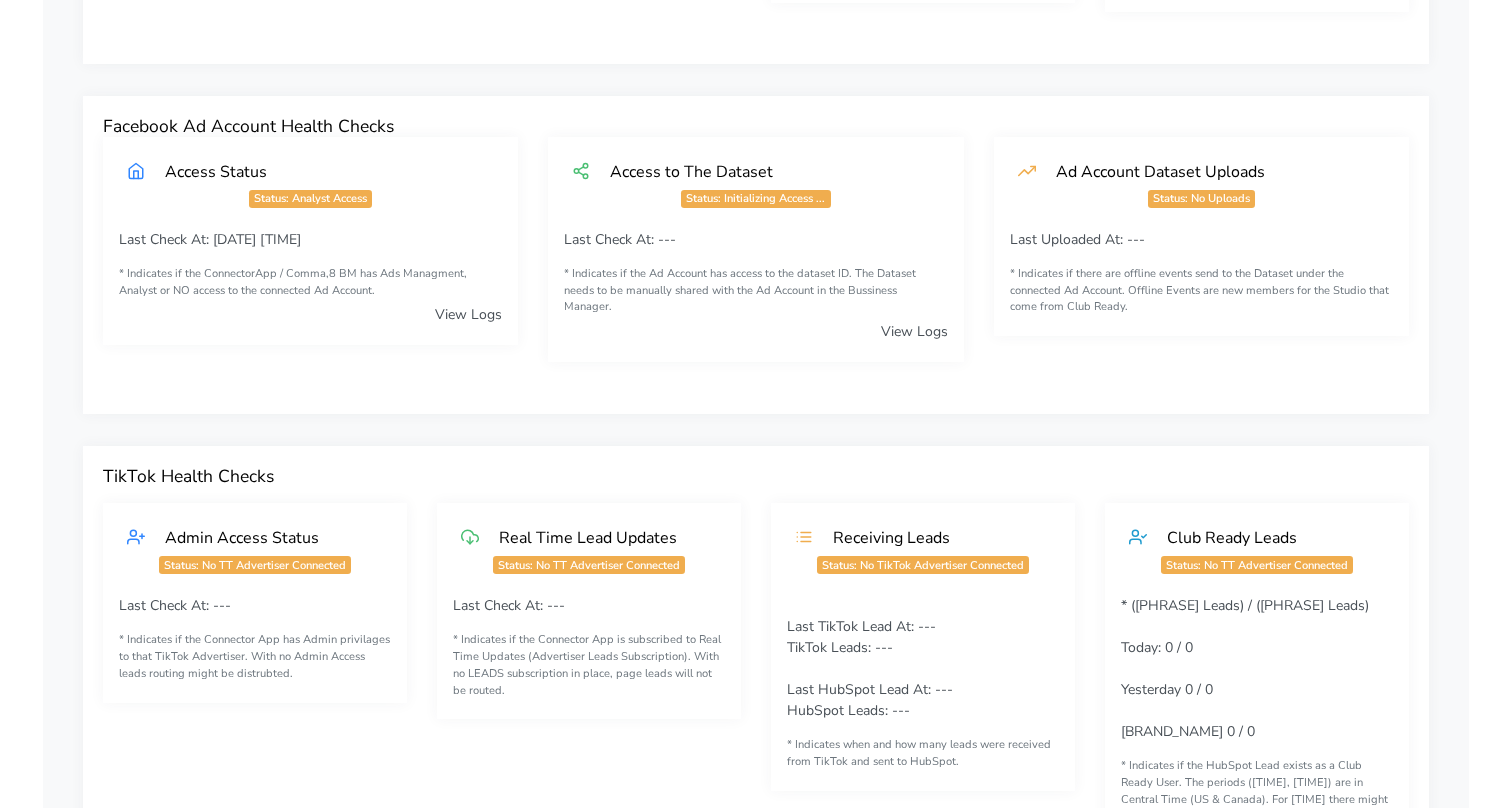 scroll, scrollTop: 0, scrollLeft: 0, axis: both 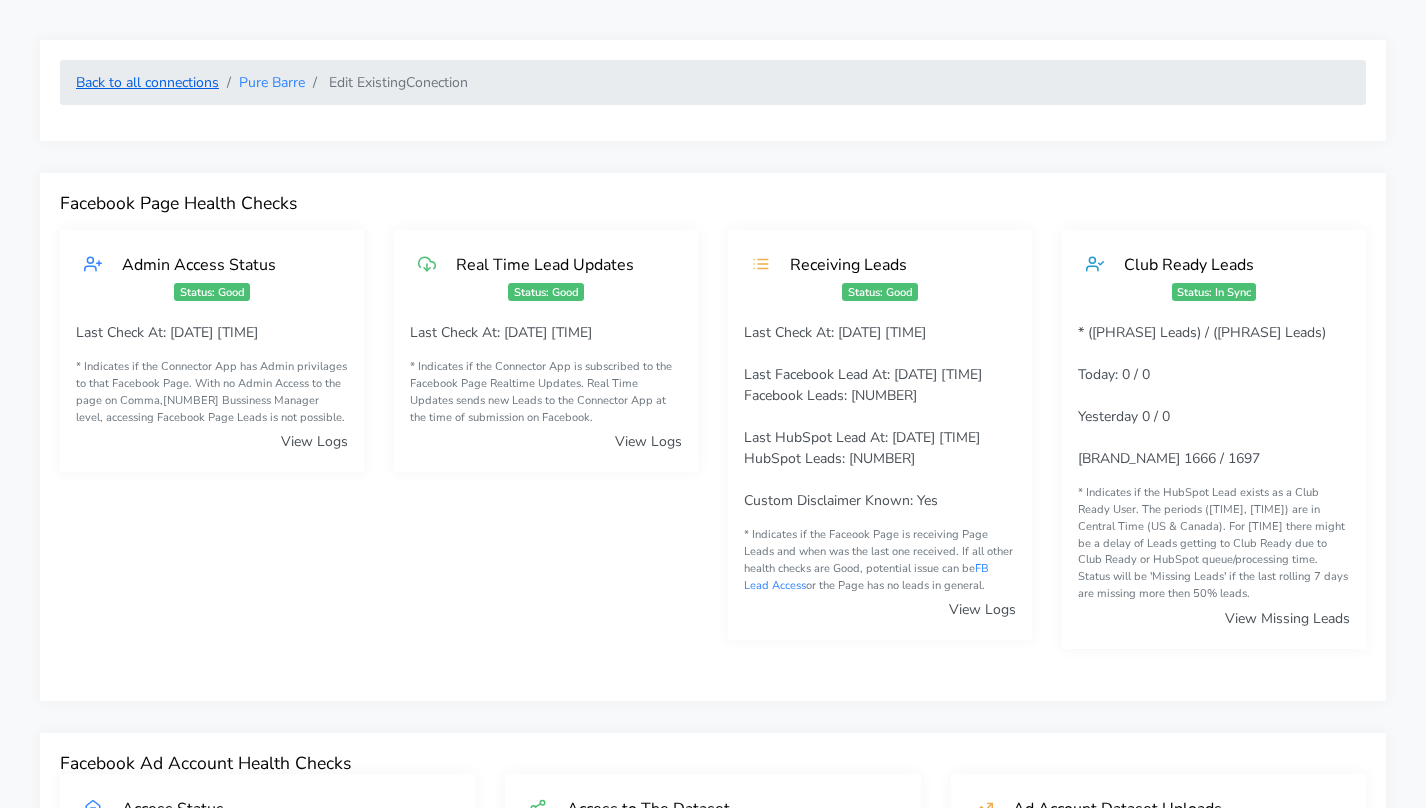 click on "Back to all connections" at bounding box center [147, 82] 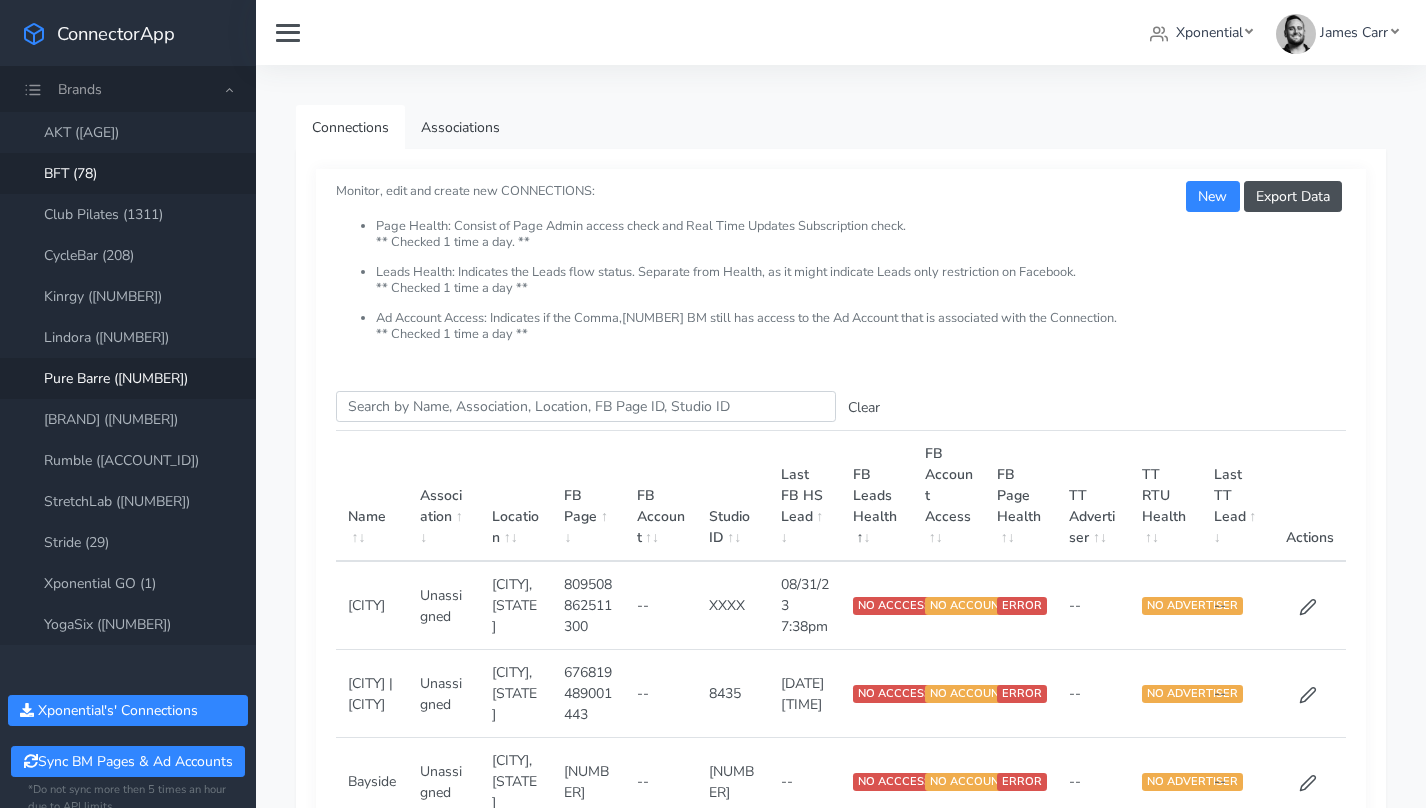 click on "BFT (78)" at bounding box center [128, 173] 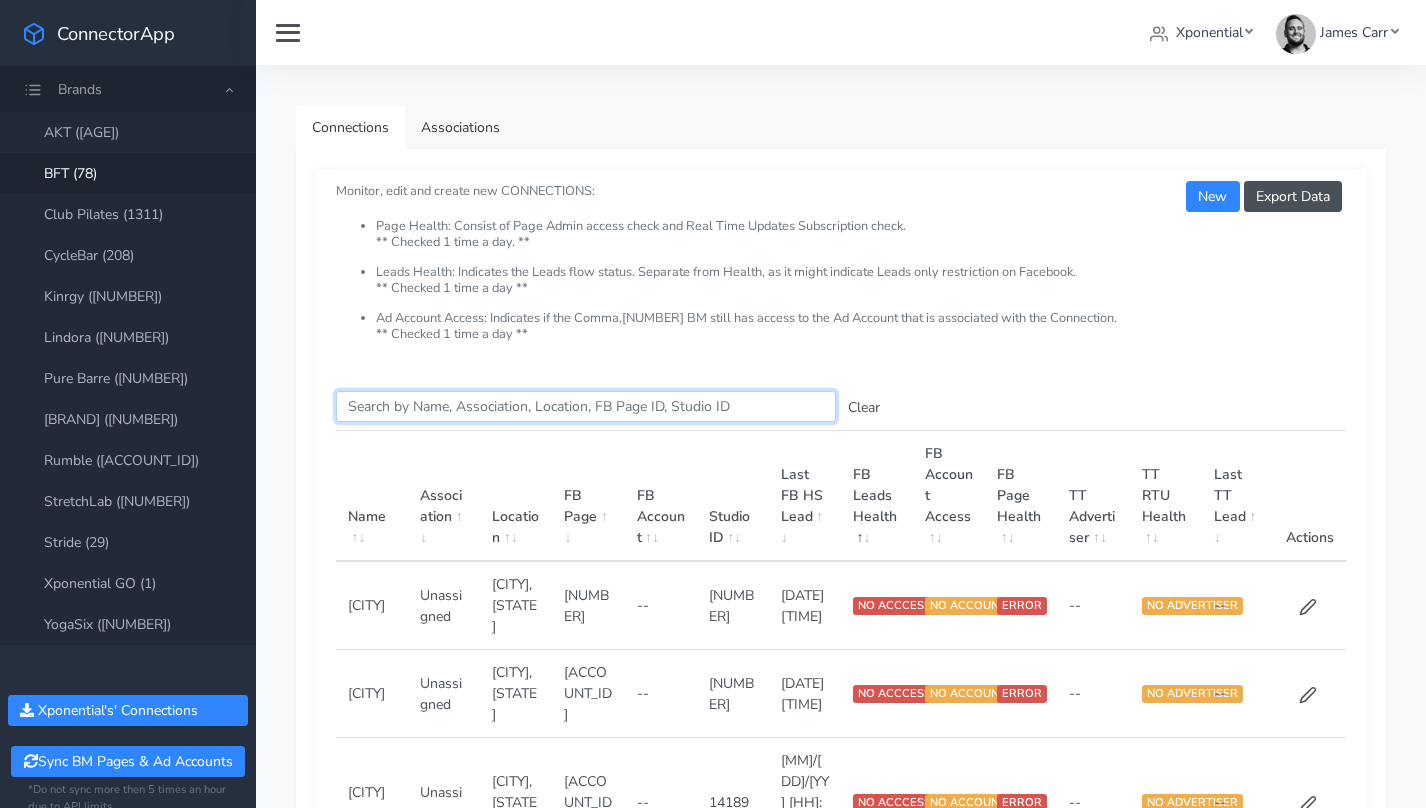 click on "Search this table" at bounding box center (586, 406) 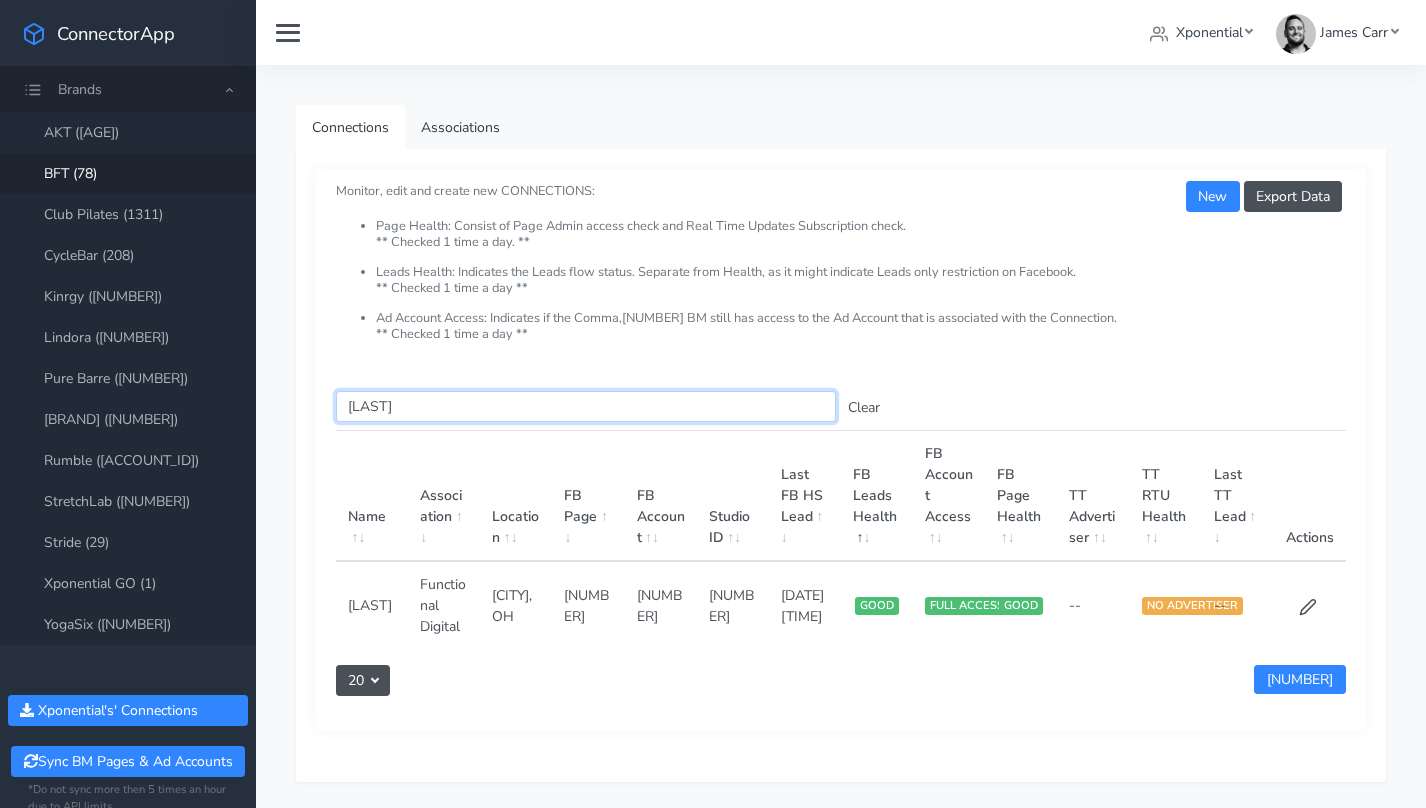 type on "[LAST]" 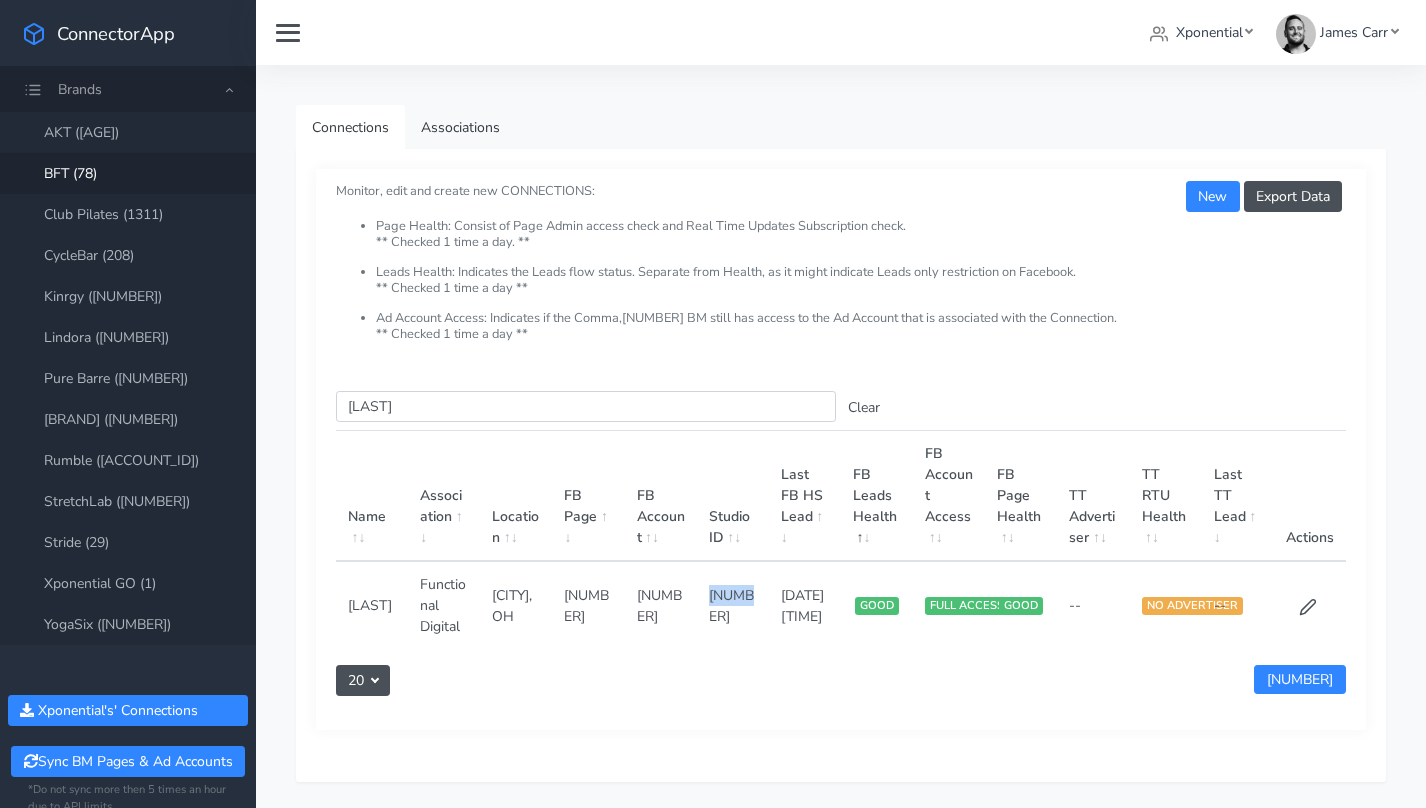 drag, startPoint x: 710, startPoint y: 616, endPoint x: 749, endPoint y: 616, distance: 39 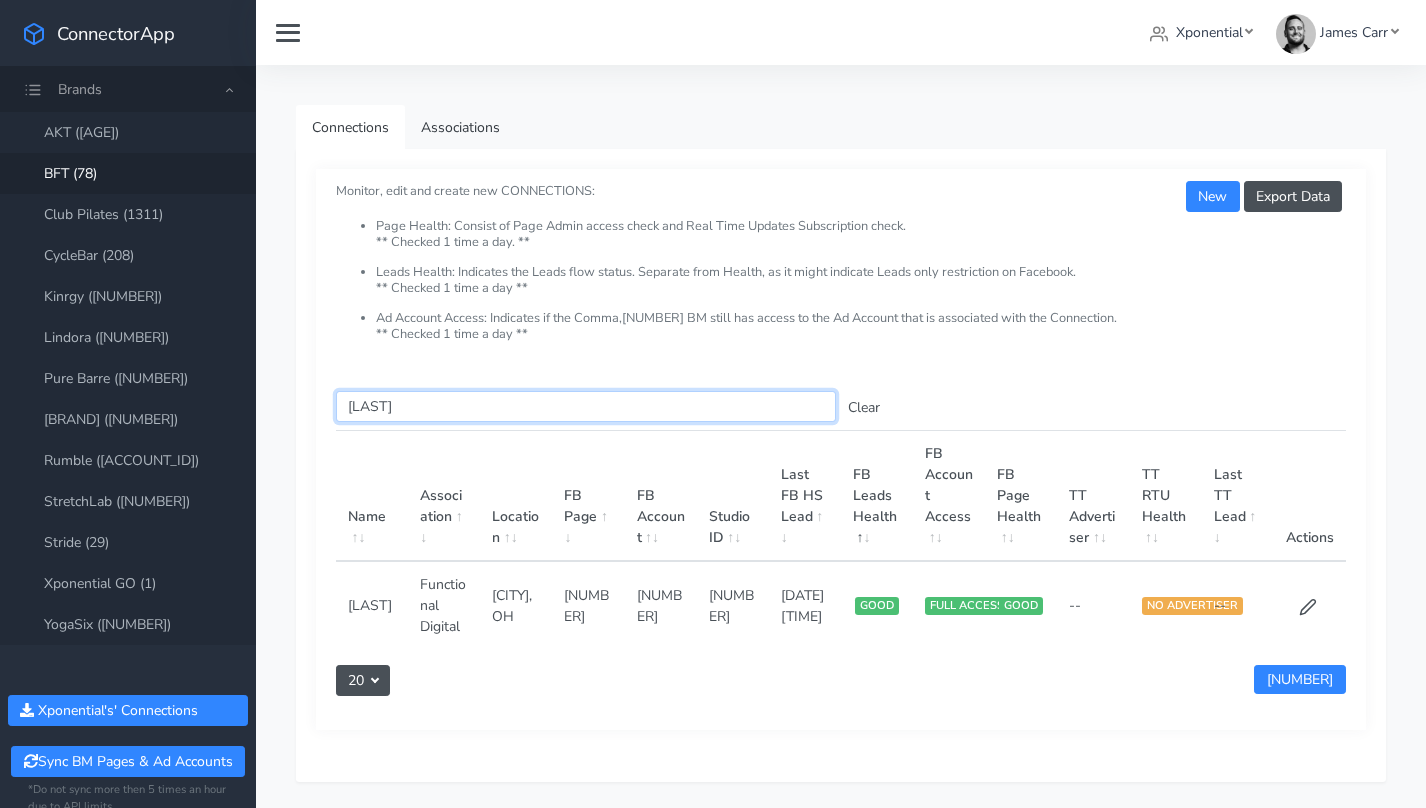 click on "[LAST]" at bounding box center (586, 406) 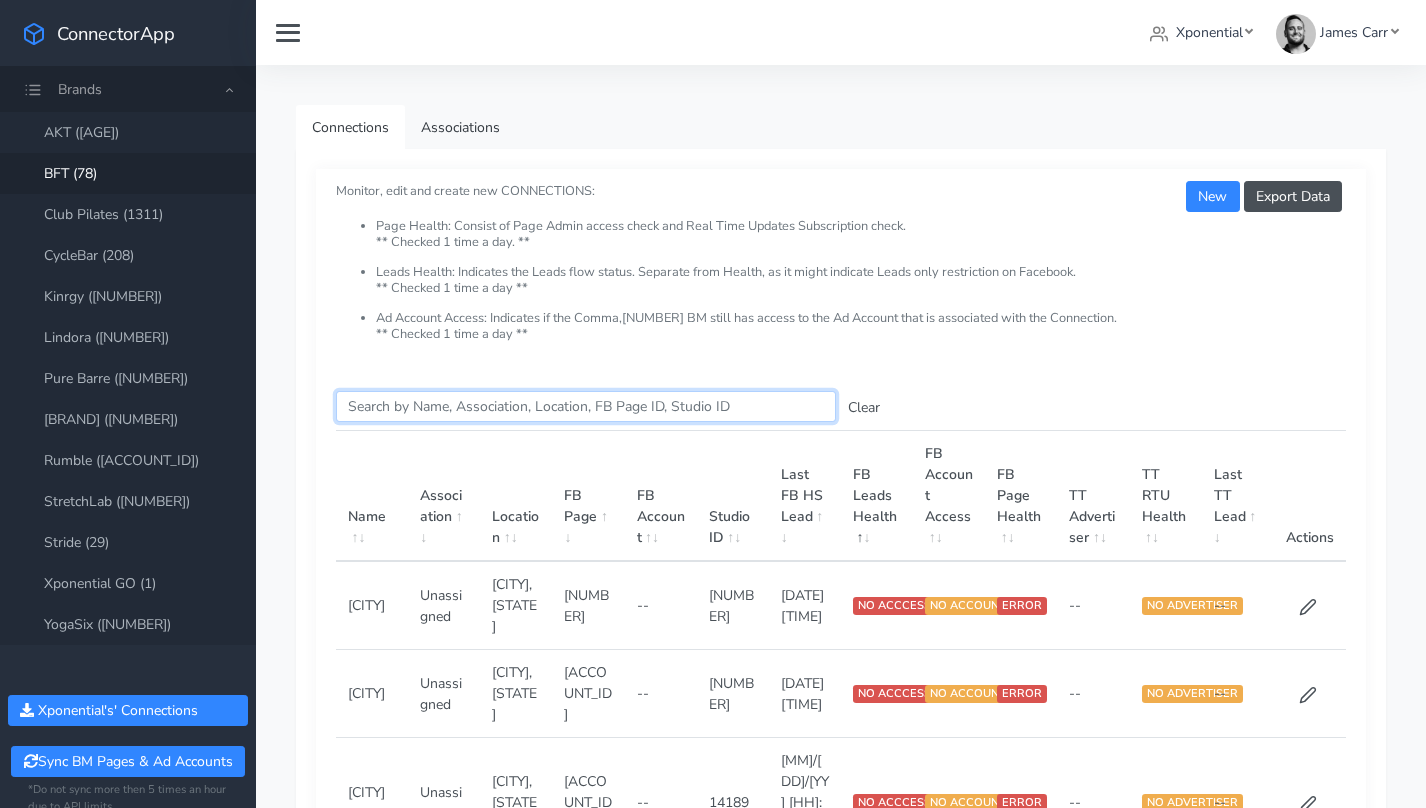 type 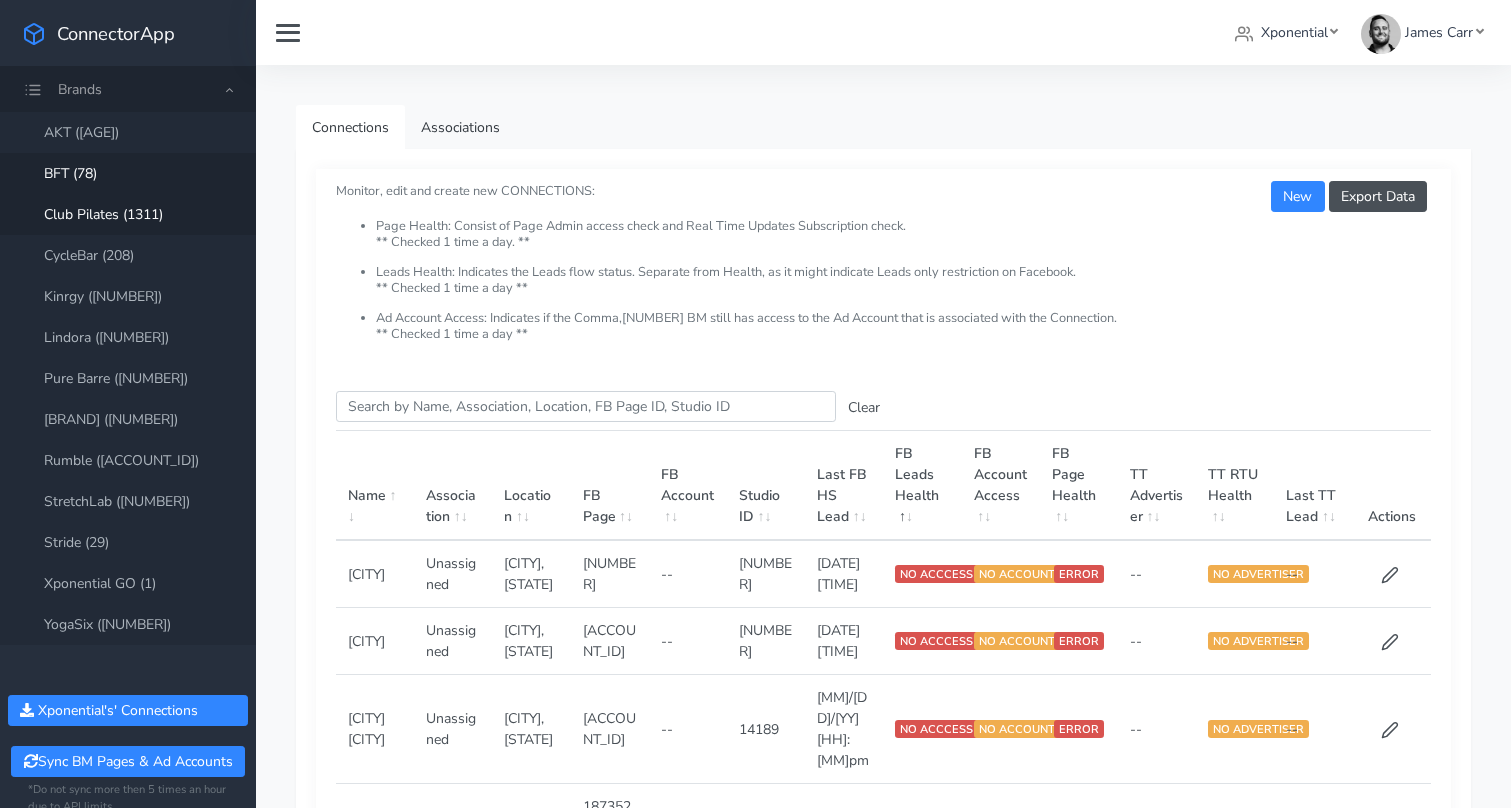 click on "Club Pilates (1311)" at bounding box center [128, 214] 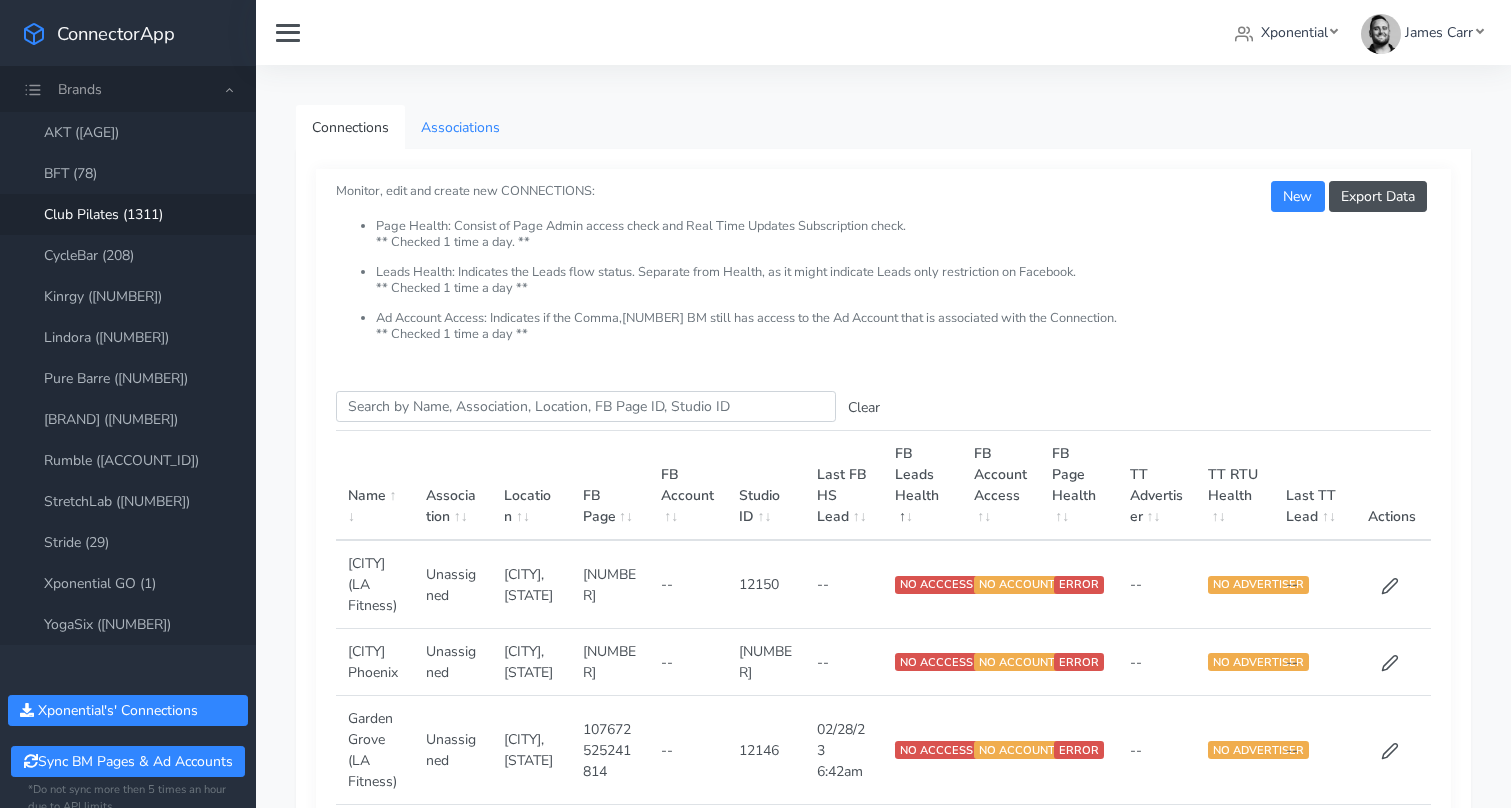 click on "Associations" at bounding box center (460, 127) 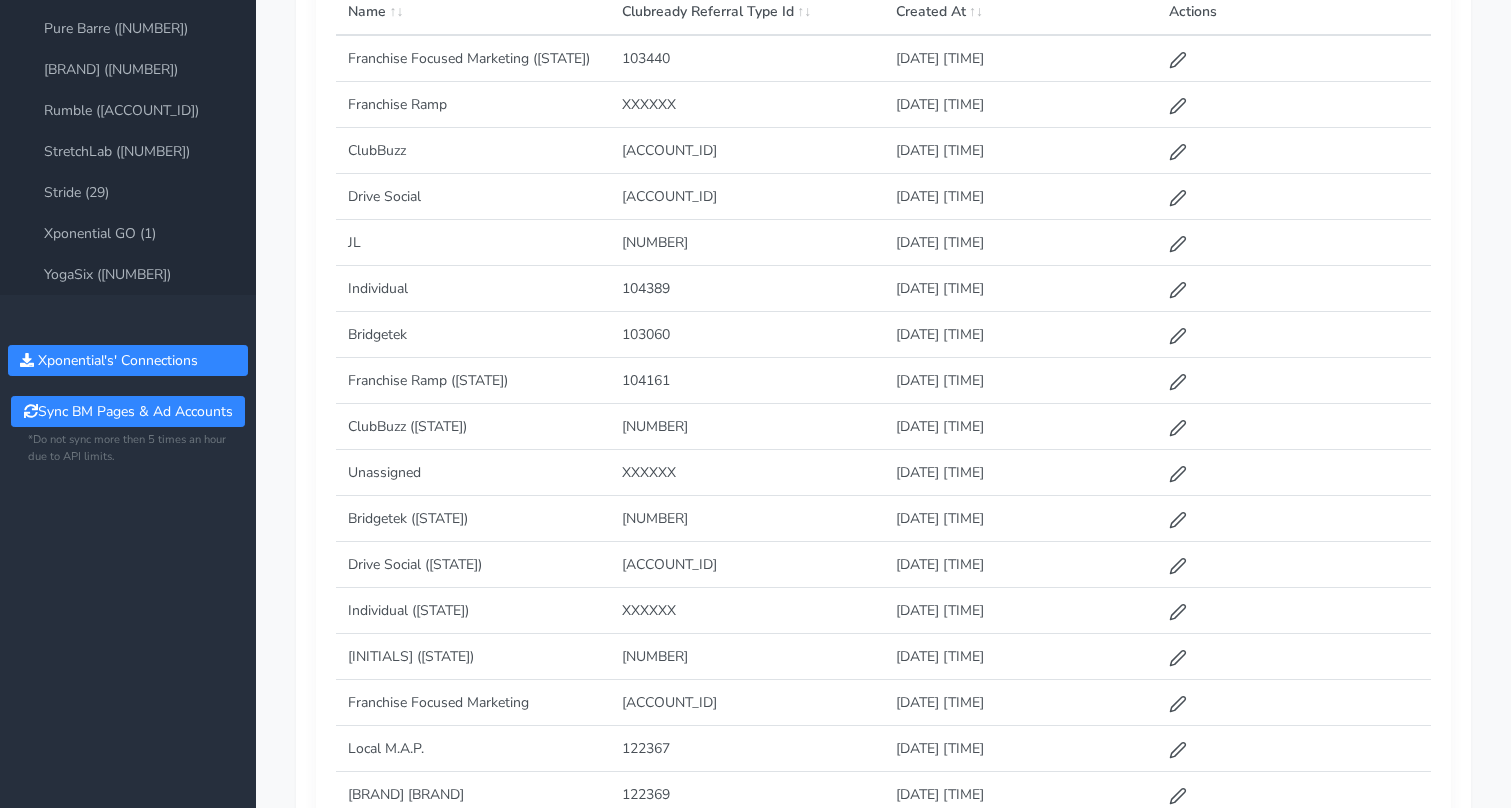 scroll, scrollTop: 385, scrollLeft: 0, axis: vertical 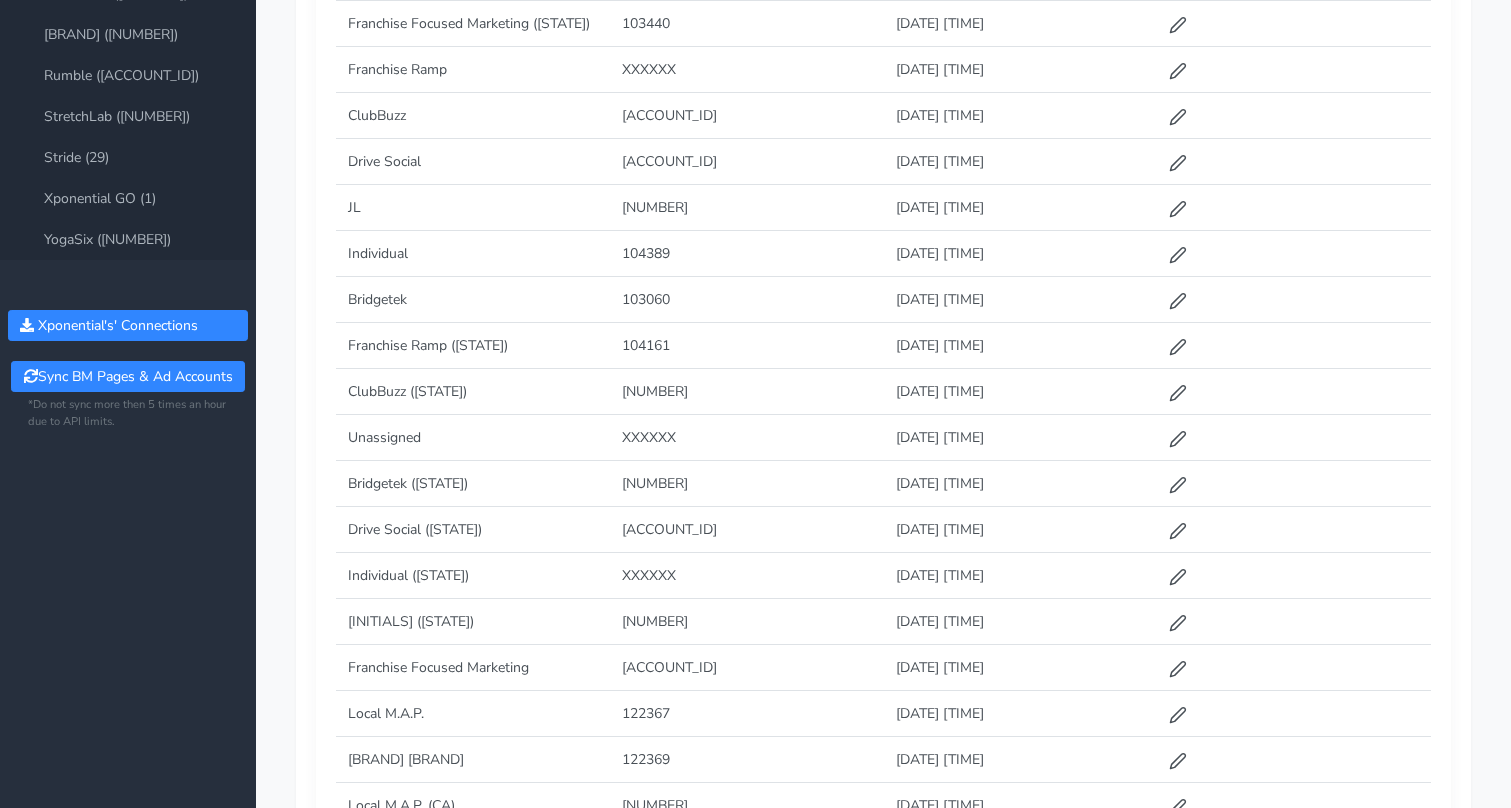 click on "[ACCOUNT_ID]" at bounding box center [747, 668] 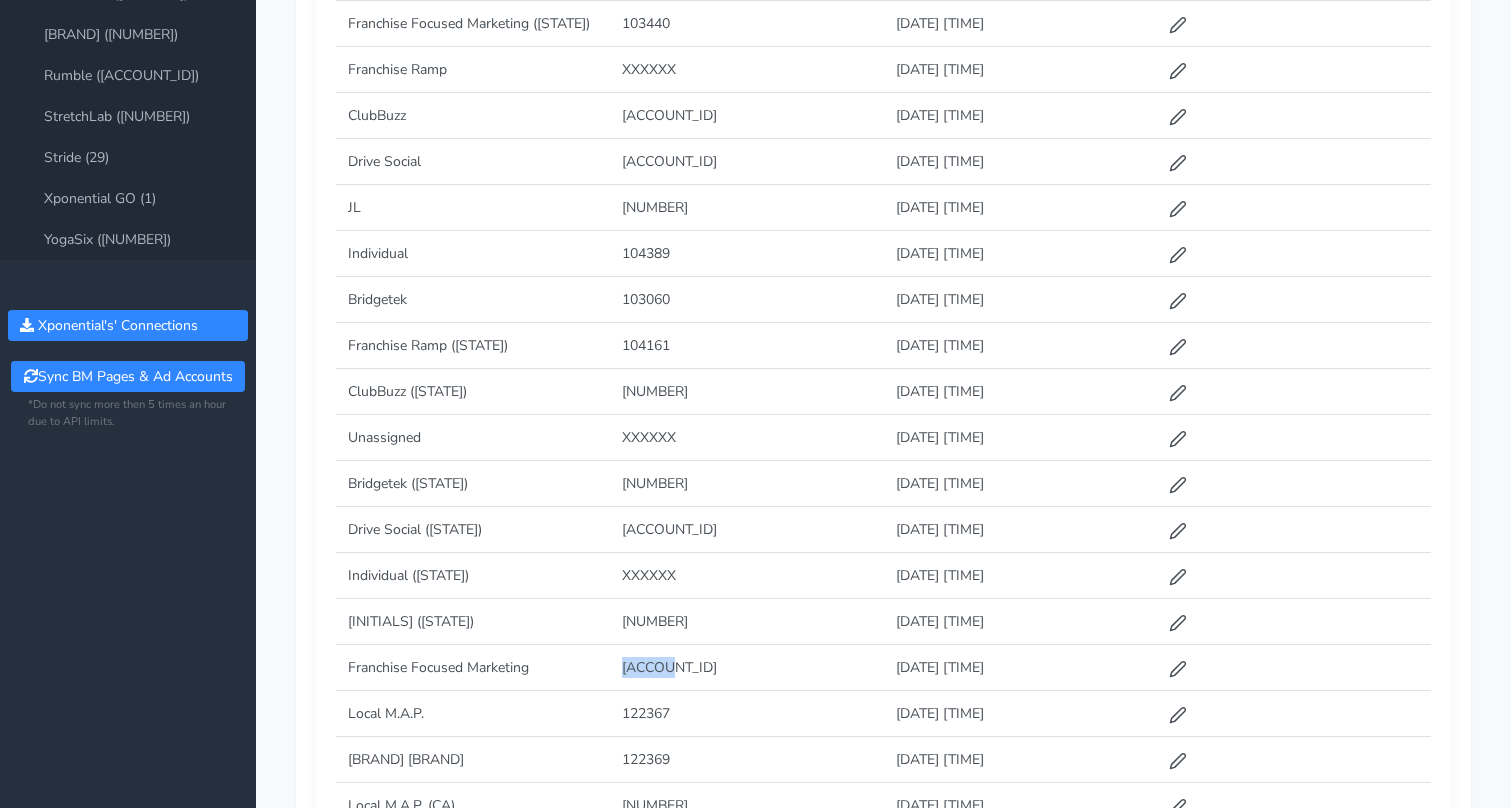 click on "[ACCOUNT_ID]" at bounding box center (747, 668) 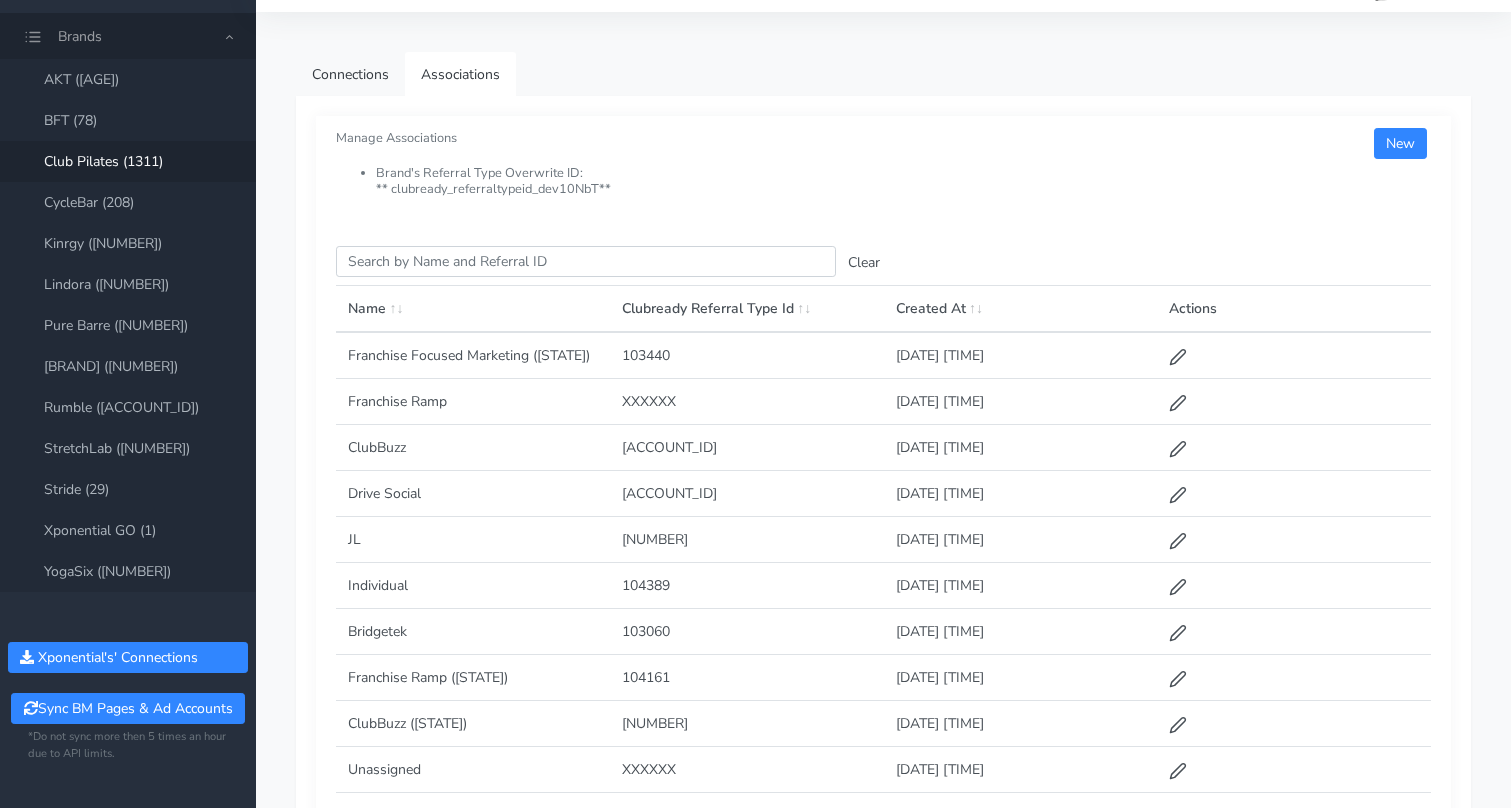 scroll, scrollTop: 0, scrollLeft: 0, axis: both 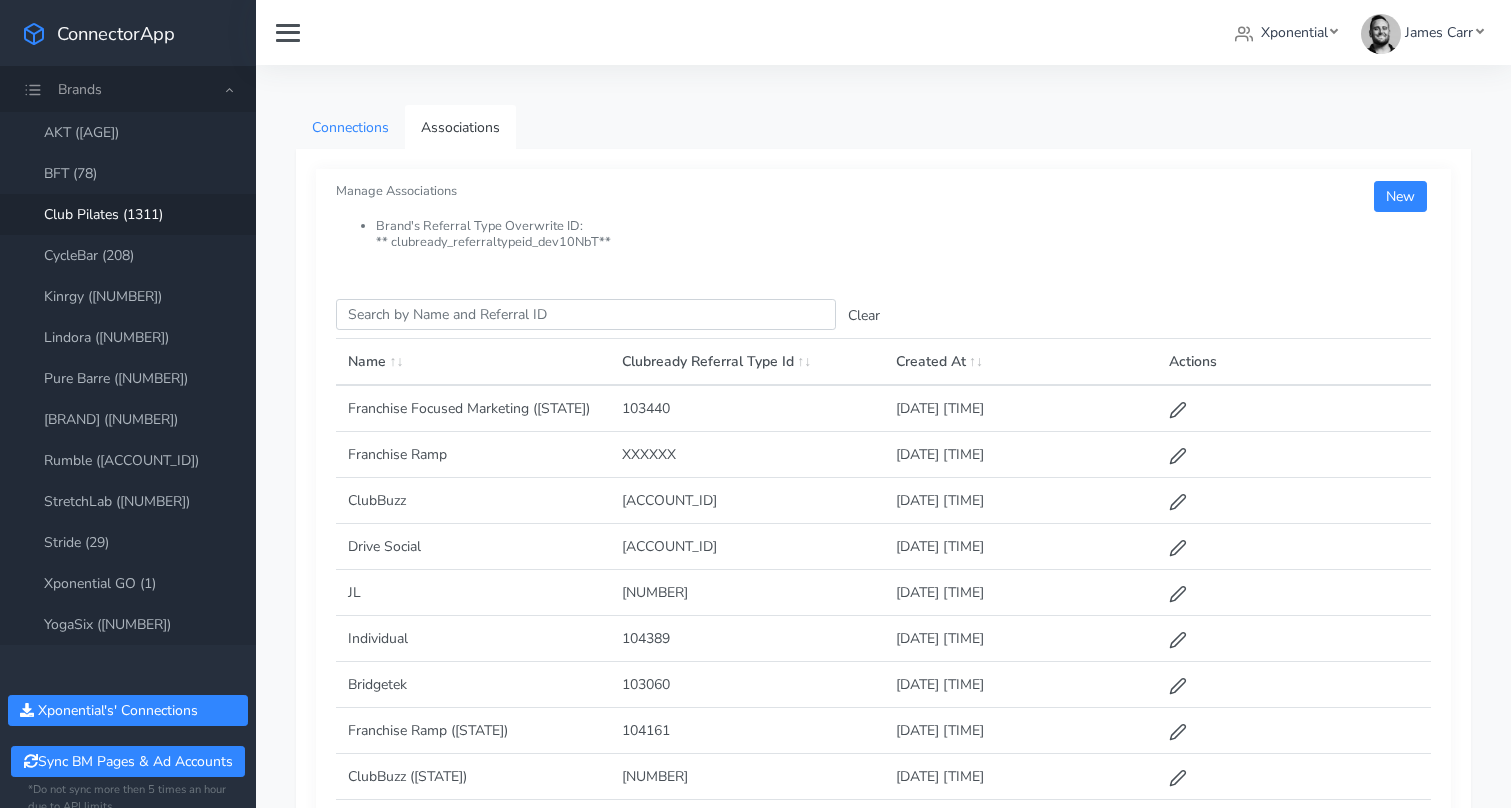 click on "Connections" at bounding box center [350, 127] 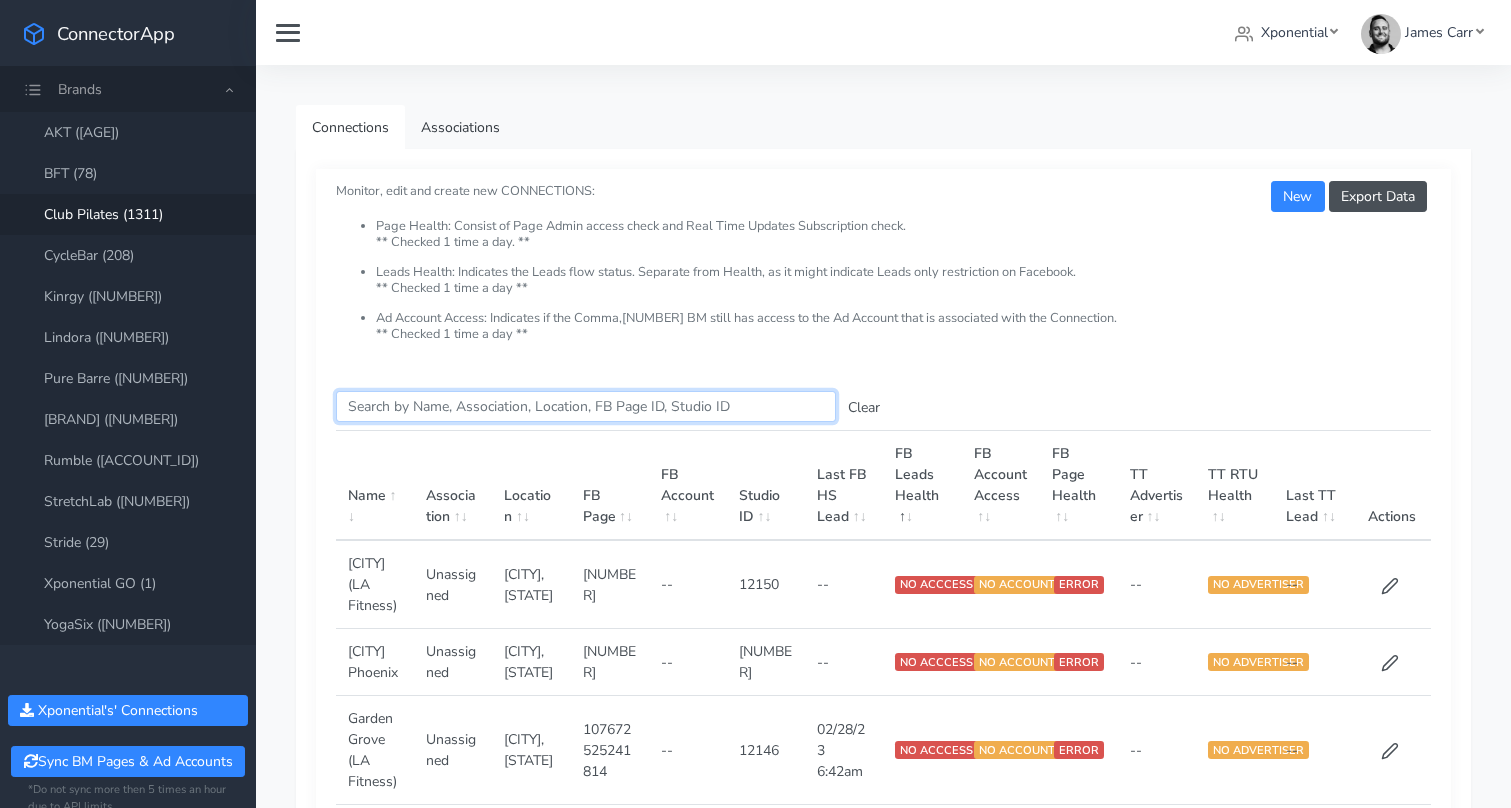 click on "Search this table" at bounding box center [586, 406] 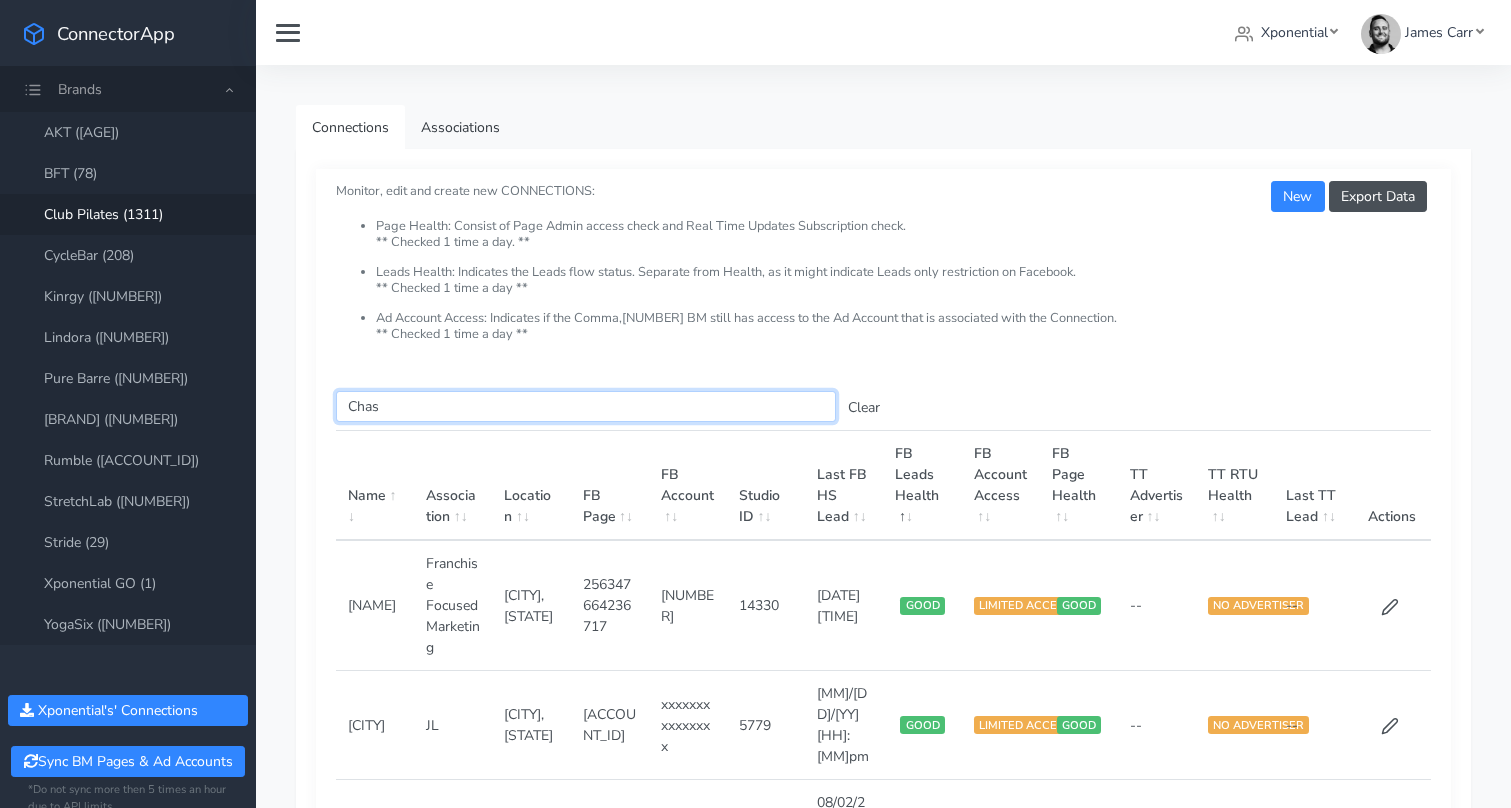 type on "Chas" 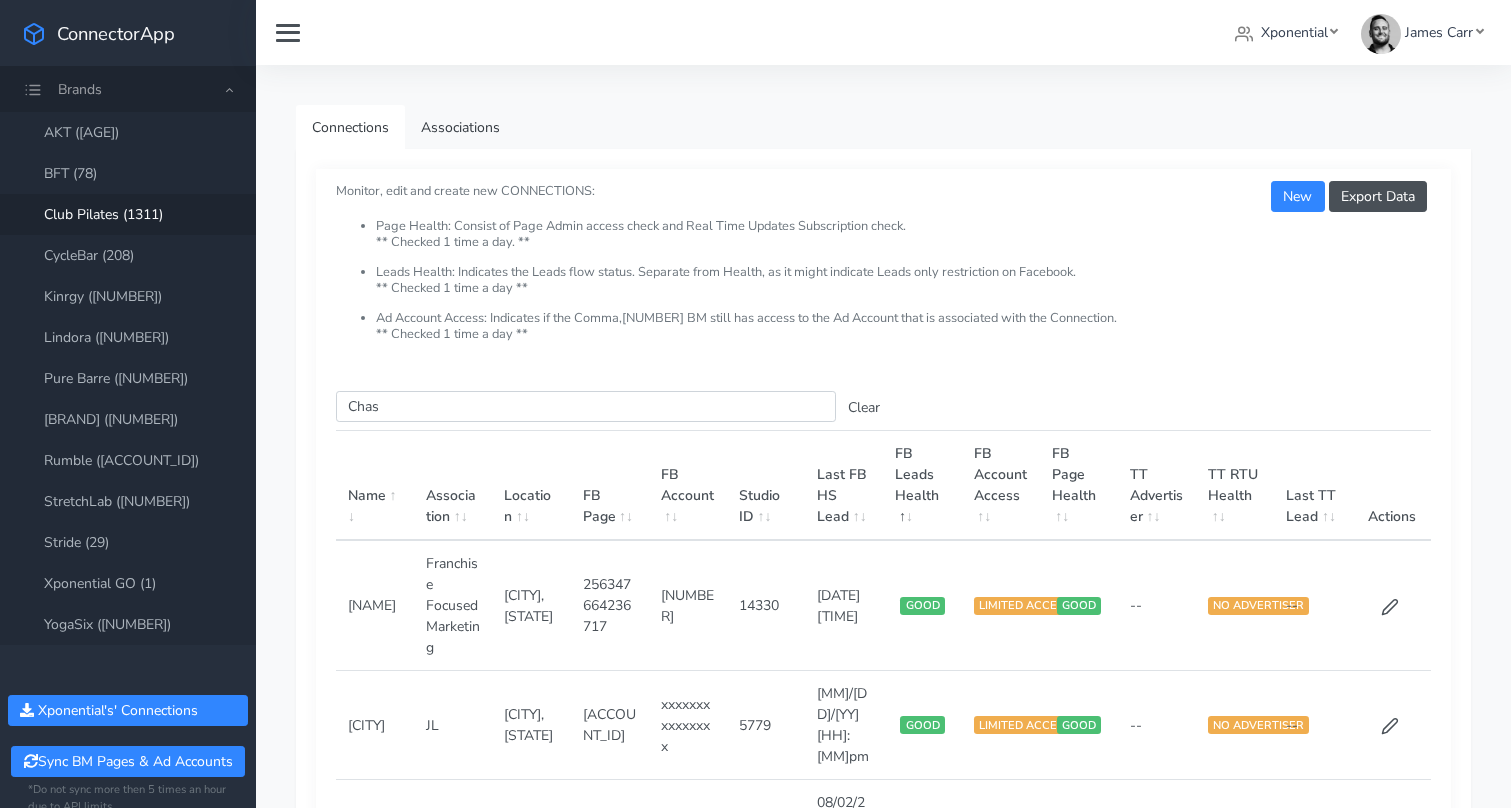 click on "14330" at bounding box center (766, 605) 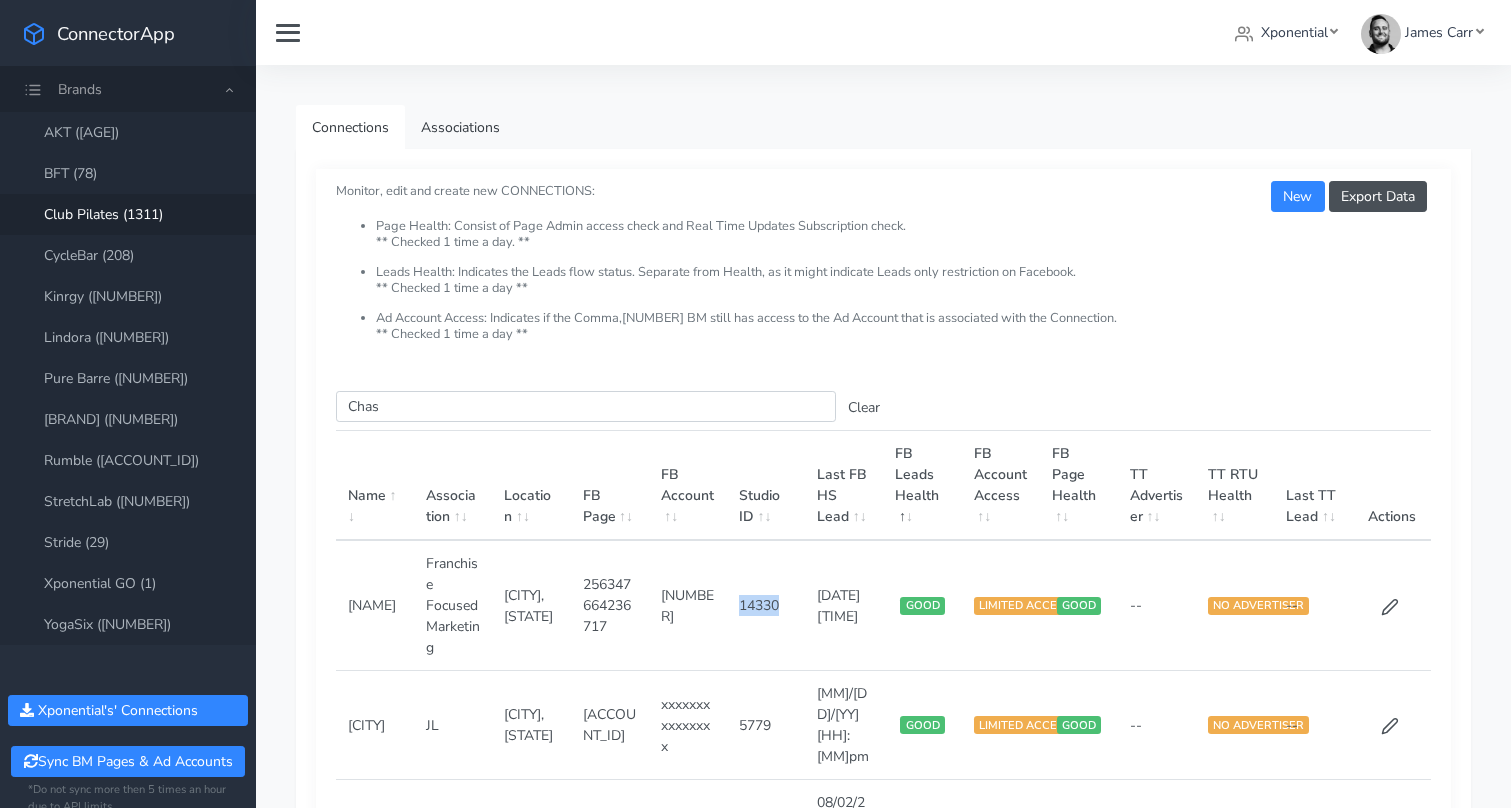 click on "14330" at bounding box center [766, 605] 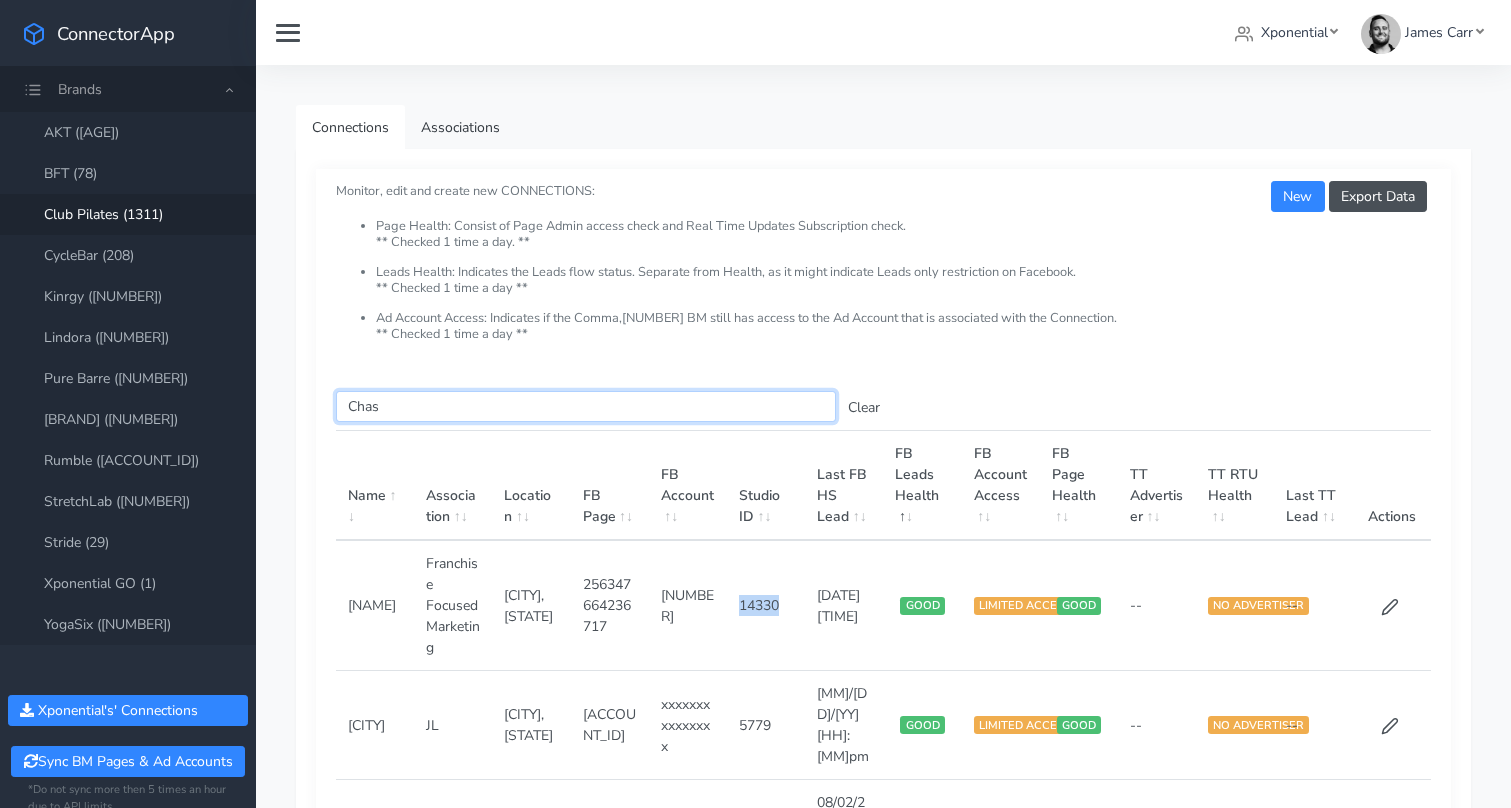 click on "Chas" at bounding box center [586, 406] 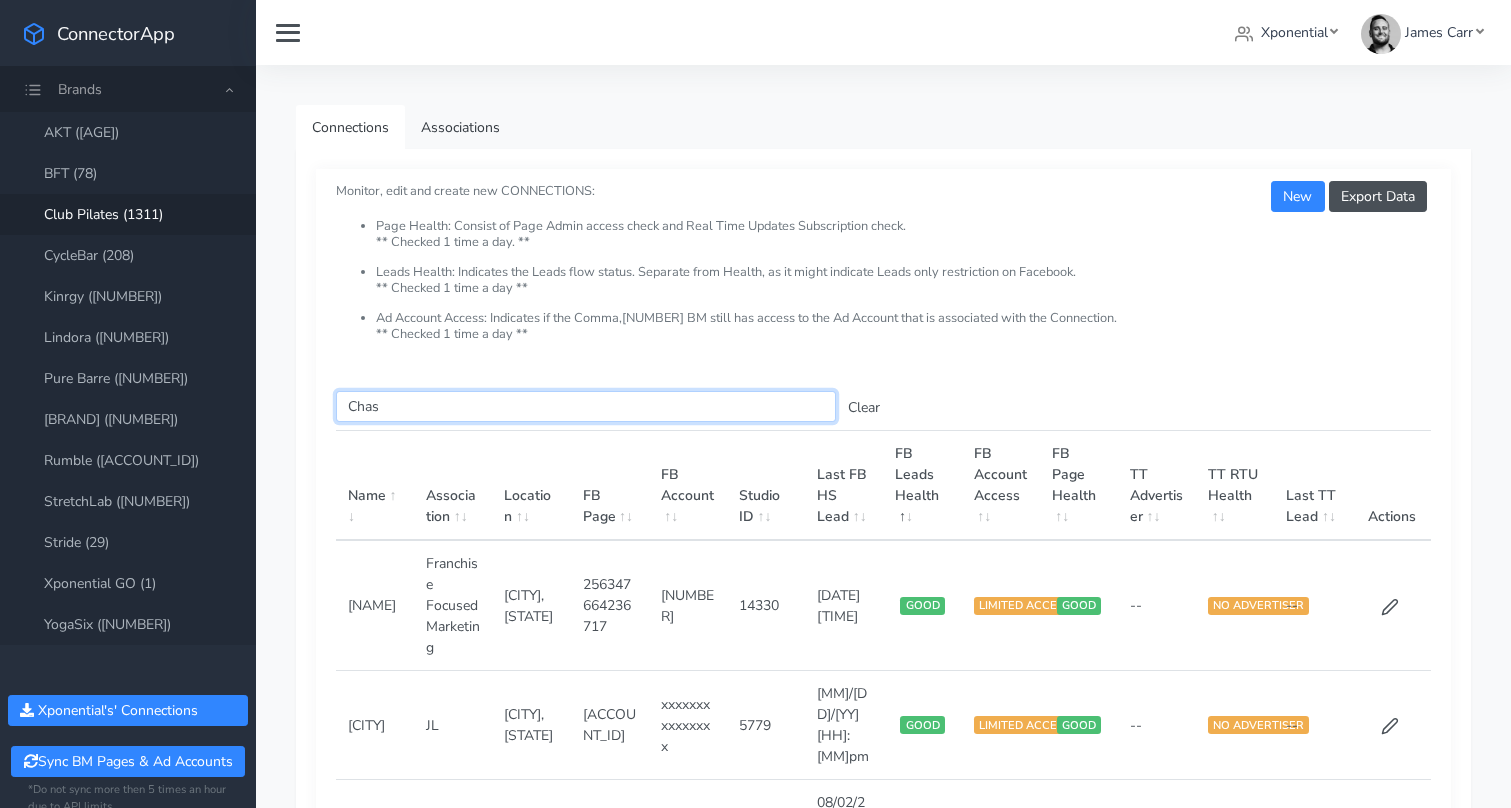 click on "Chas" at bounding box center [586, 406] 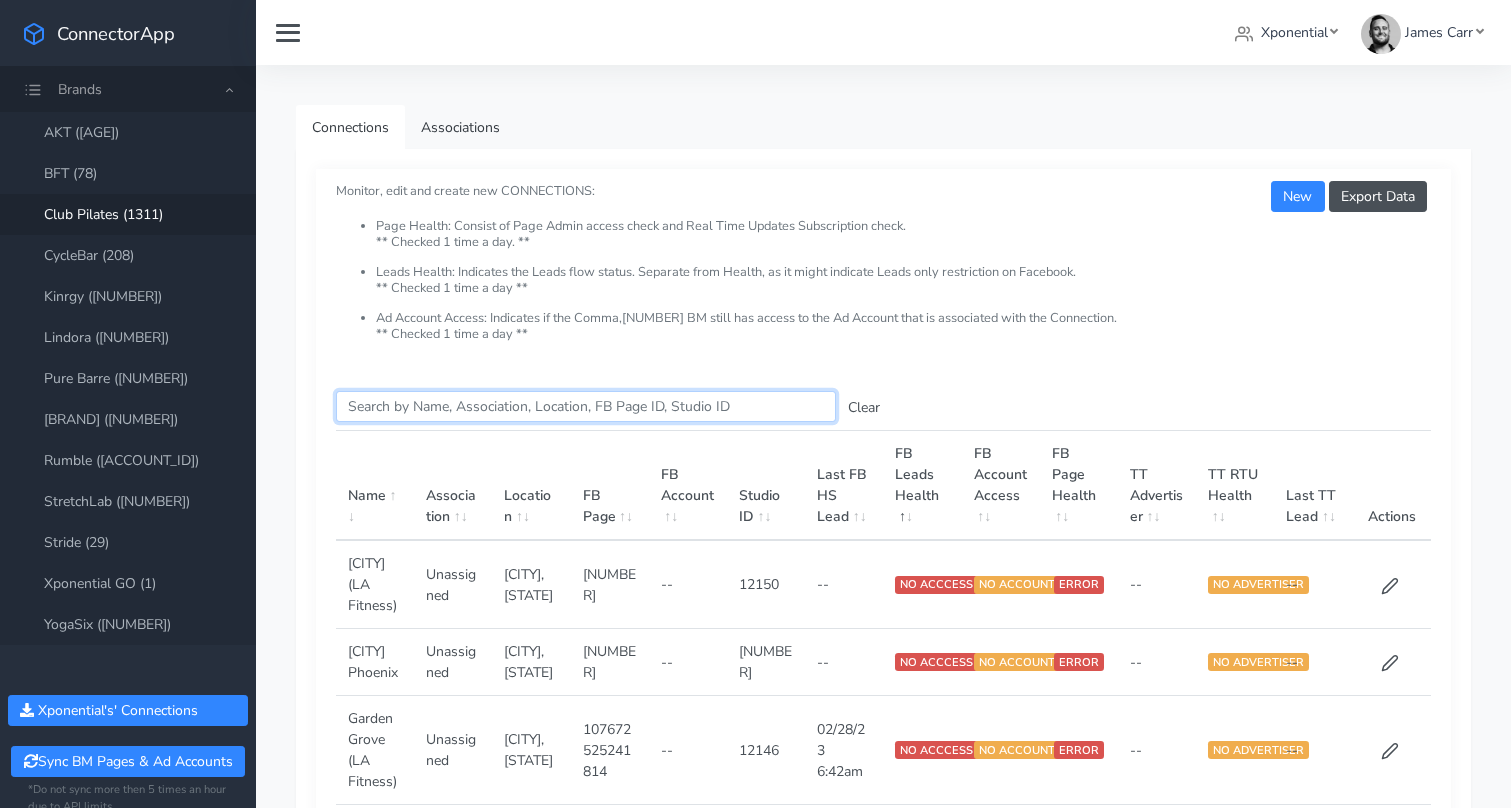 click on "Search this table" at bounding box center [586, 406] 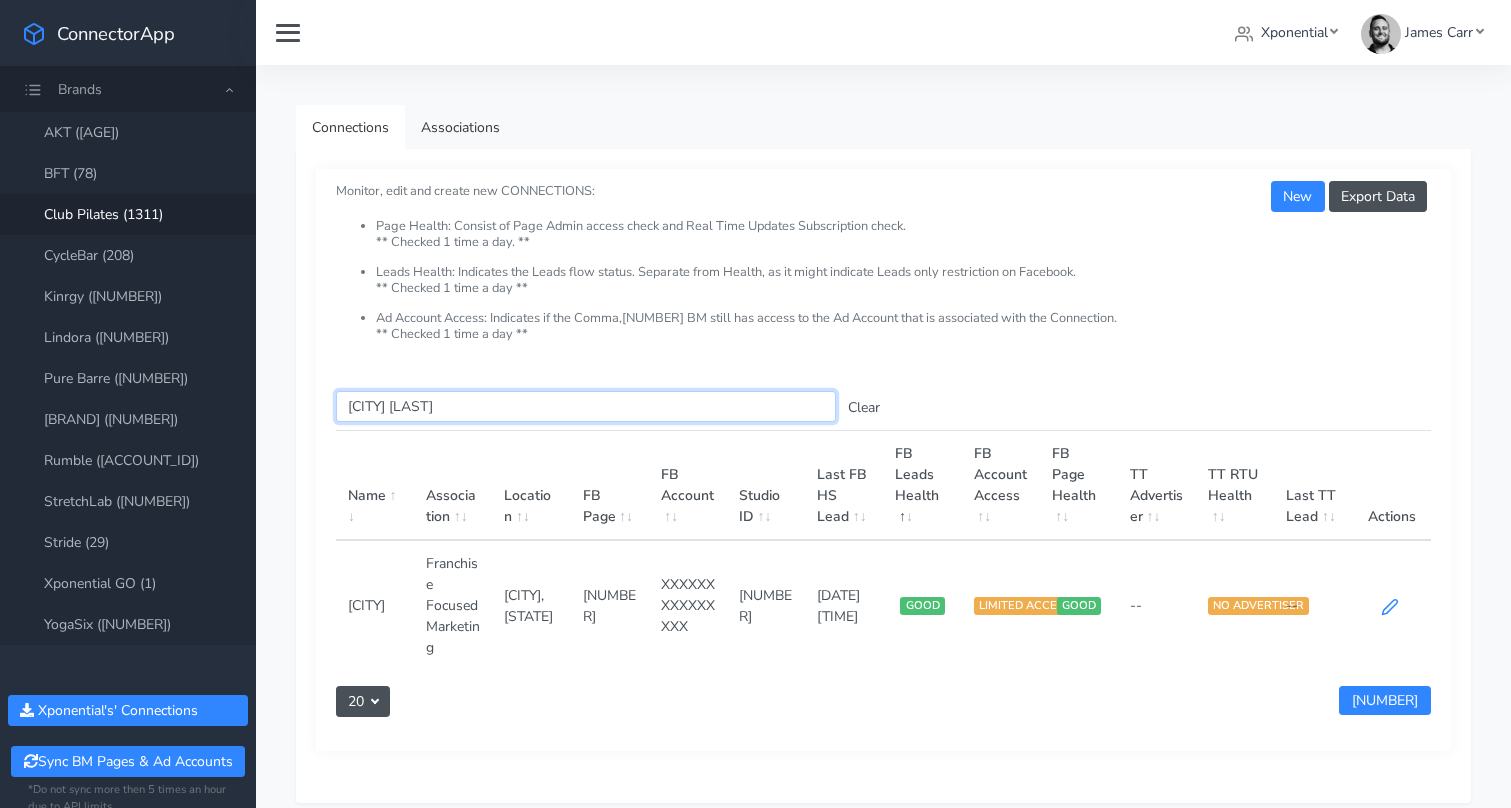 type on "[CITY] [LAST]" 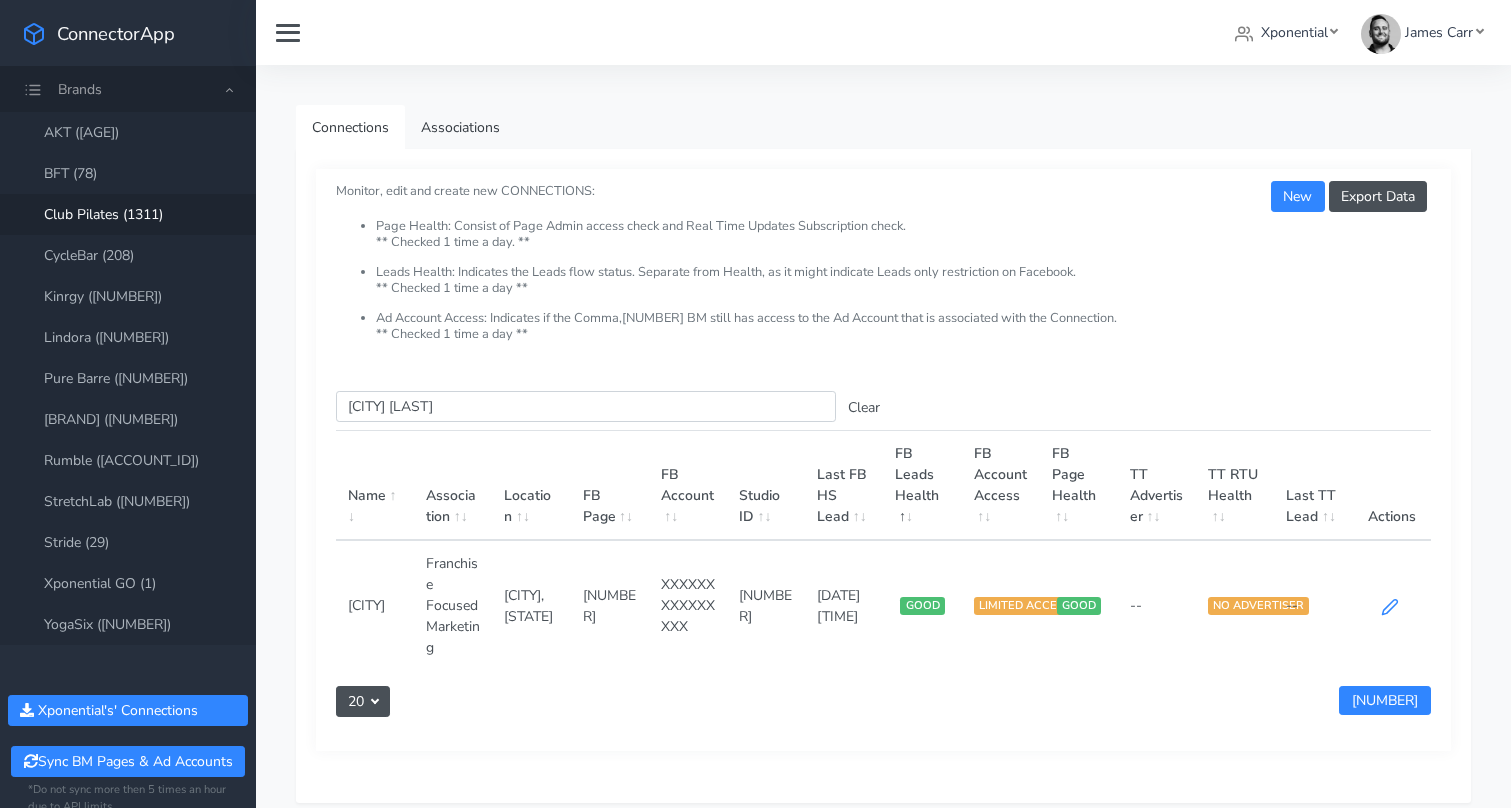 click 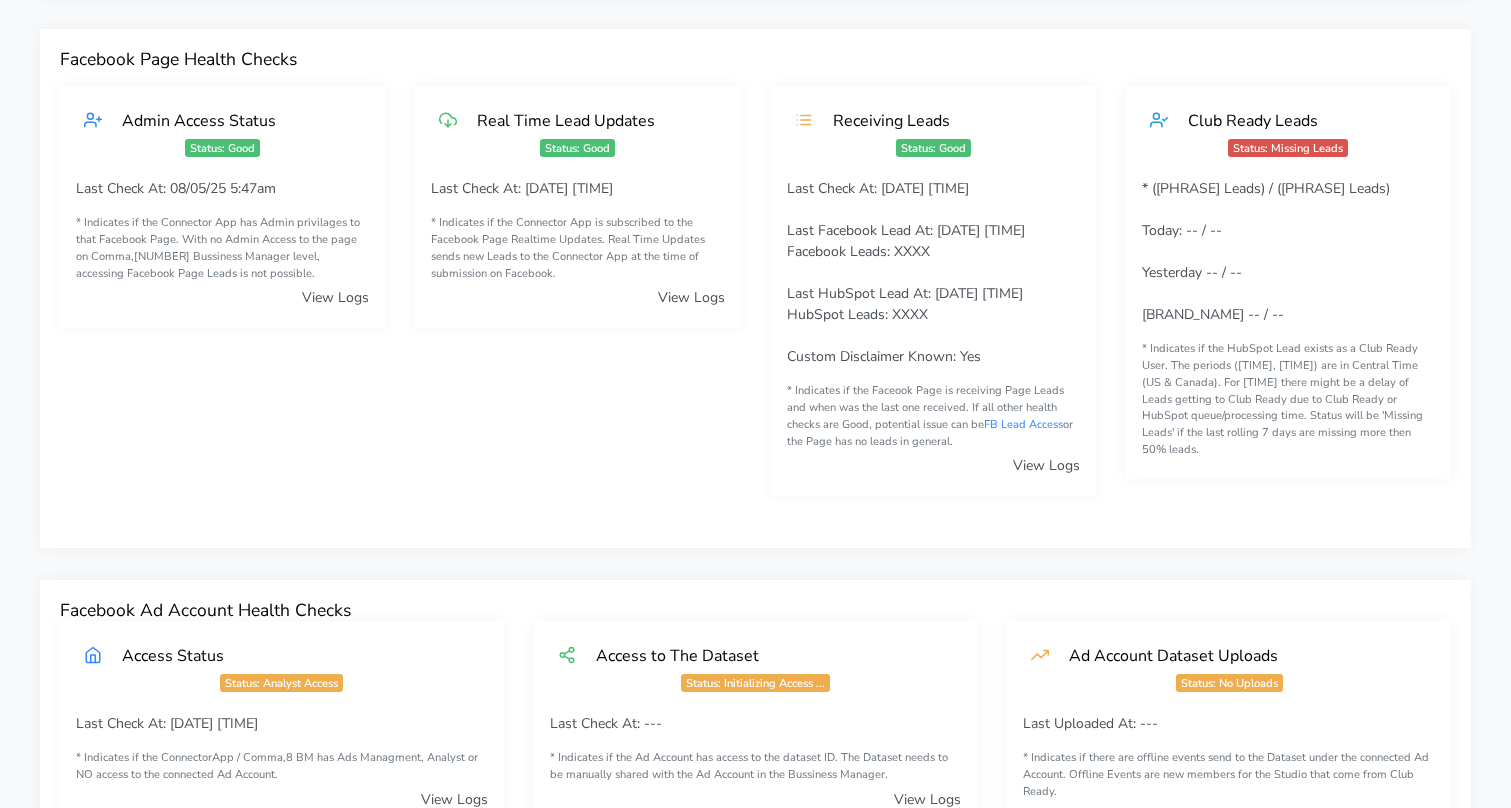 scroll, scrollTop: 146, scrollLeft: 0, axis: vertical 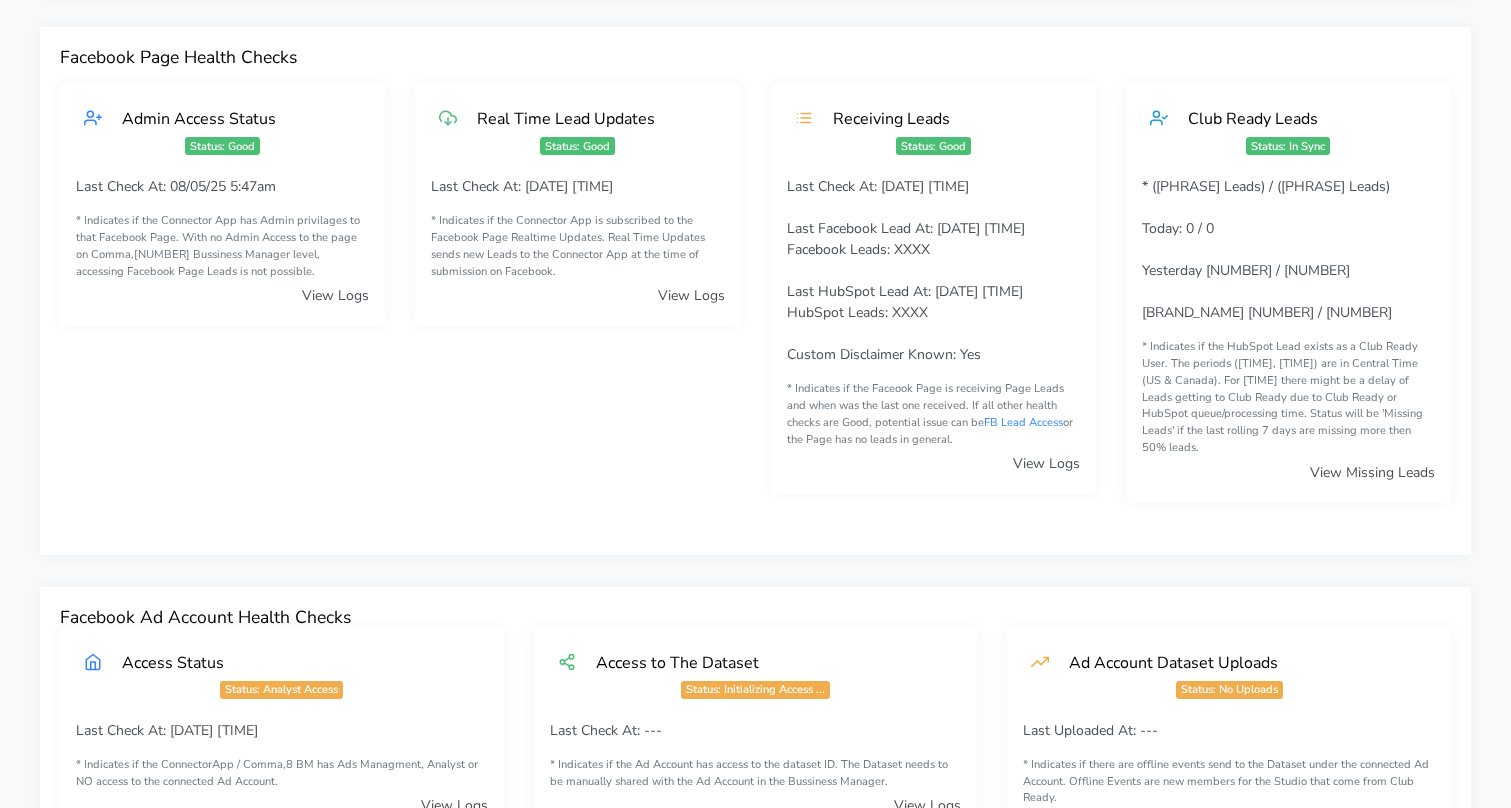 click on "View Missing Leads" at bounding box center (1372, 472) 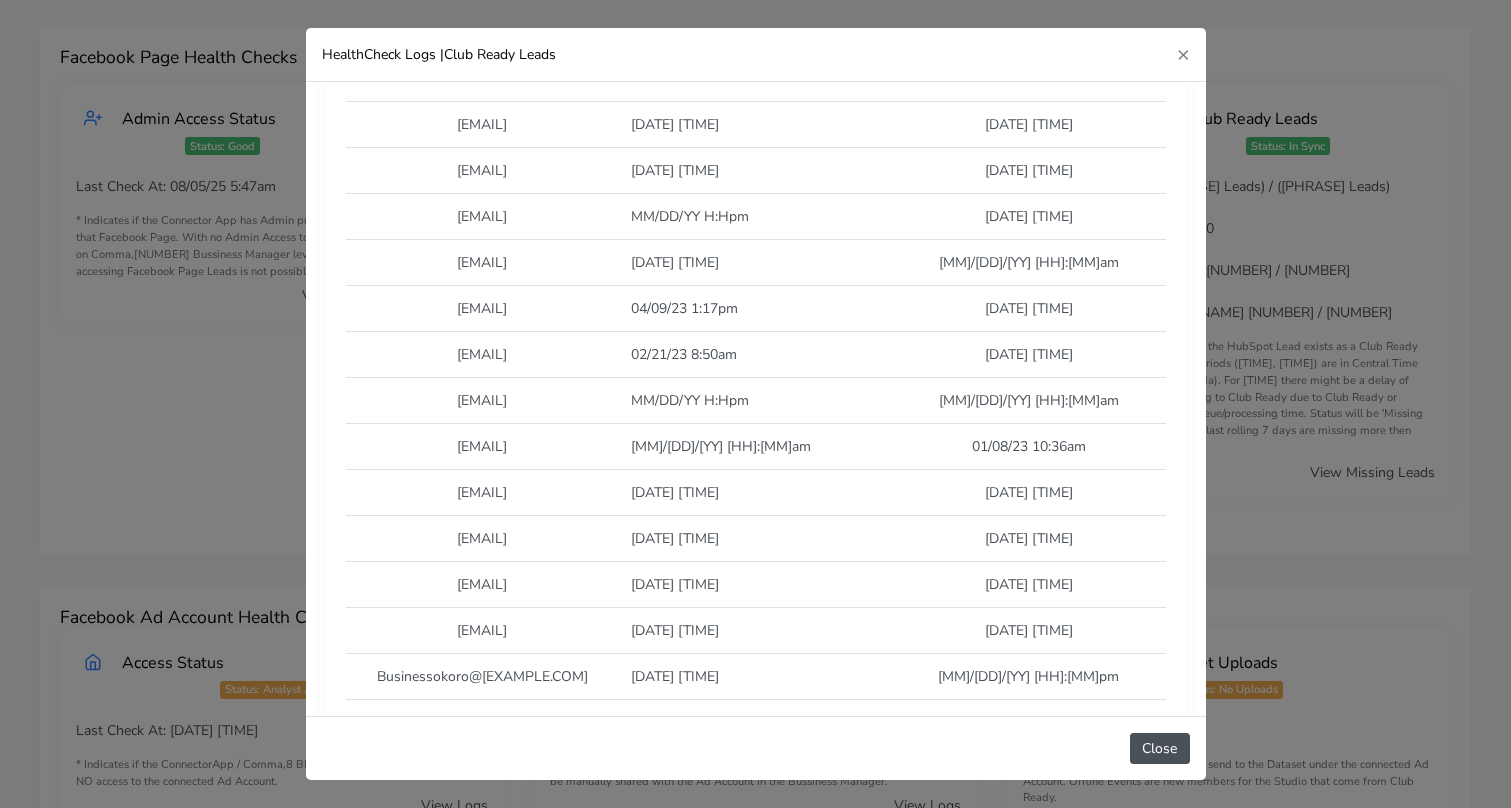 scroll, scrollTop: 0, scrollLeft: 0, axis: both 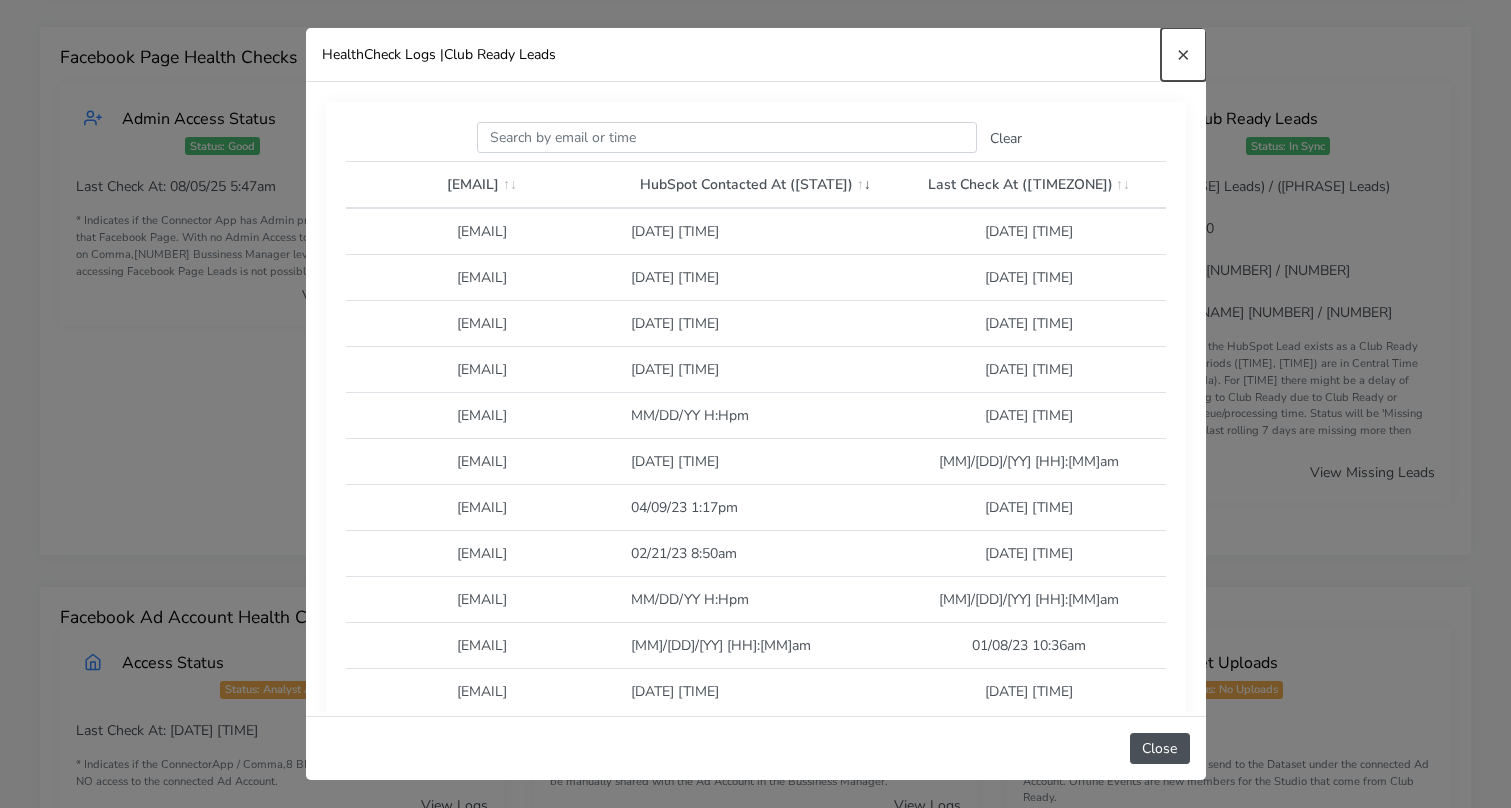 click on "×" at bounding box center [1183, 54] 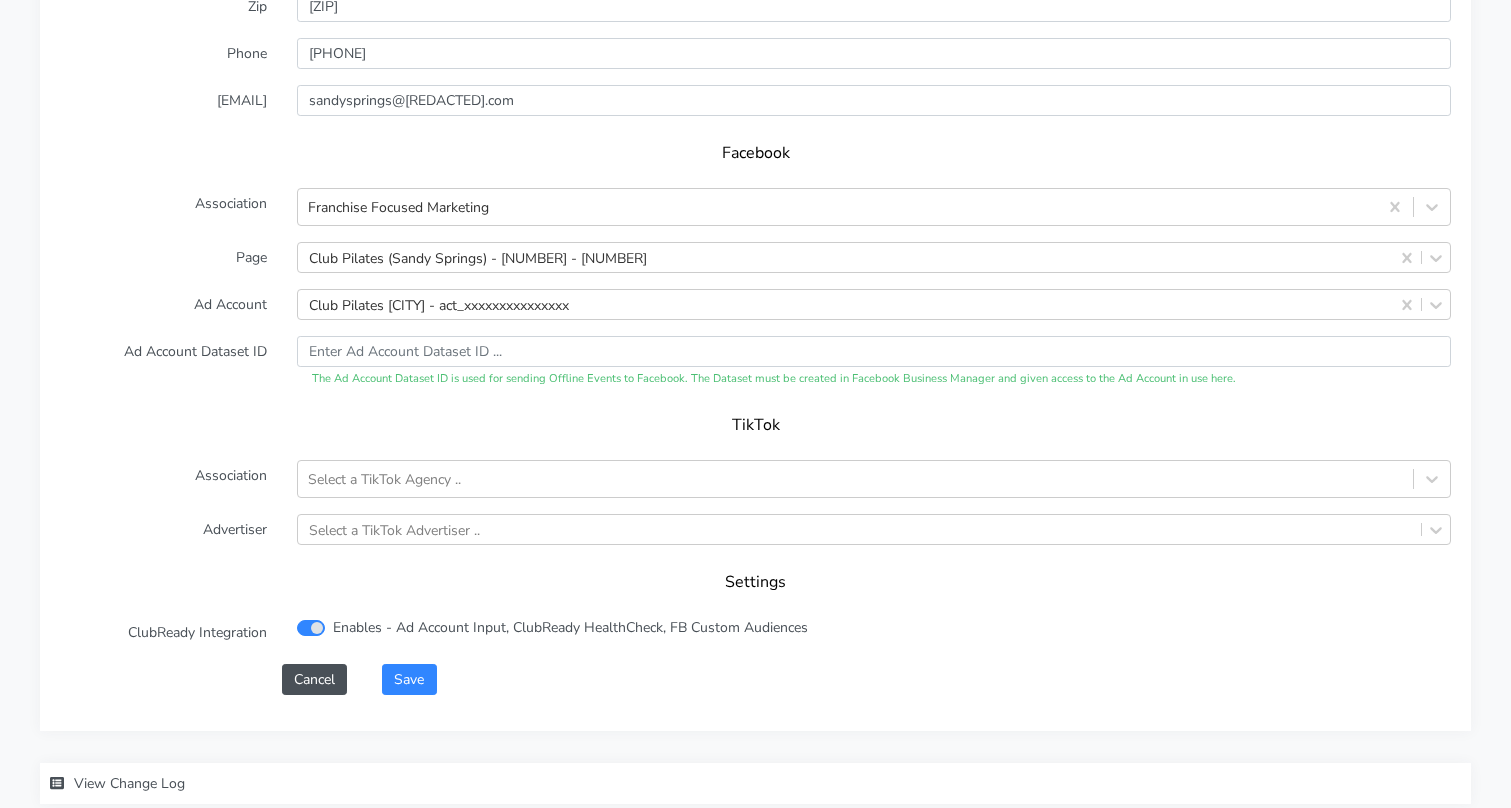 scroll, scrollTop: 2081, scrollLeft: 0, axis: vertical 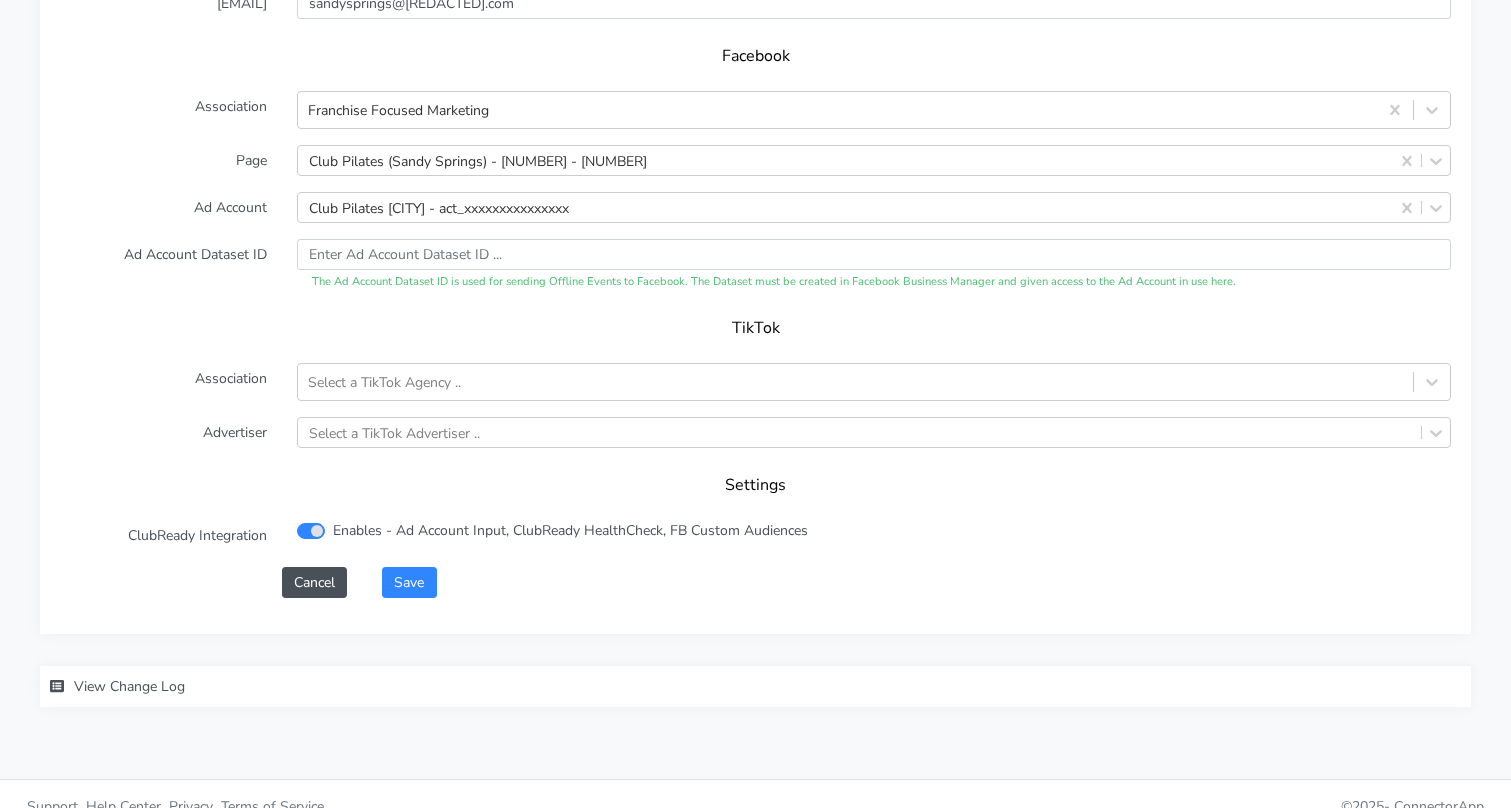click on "View Change Log" at bounding box center [129, 686] 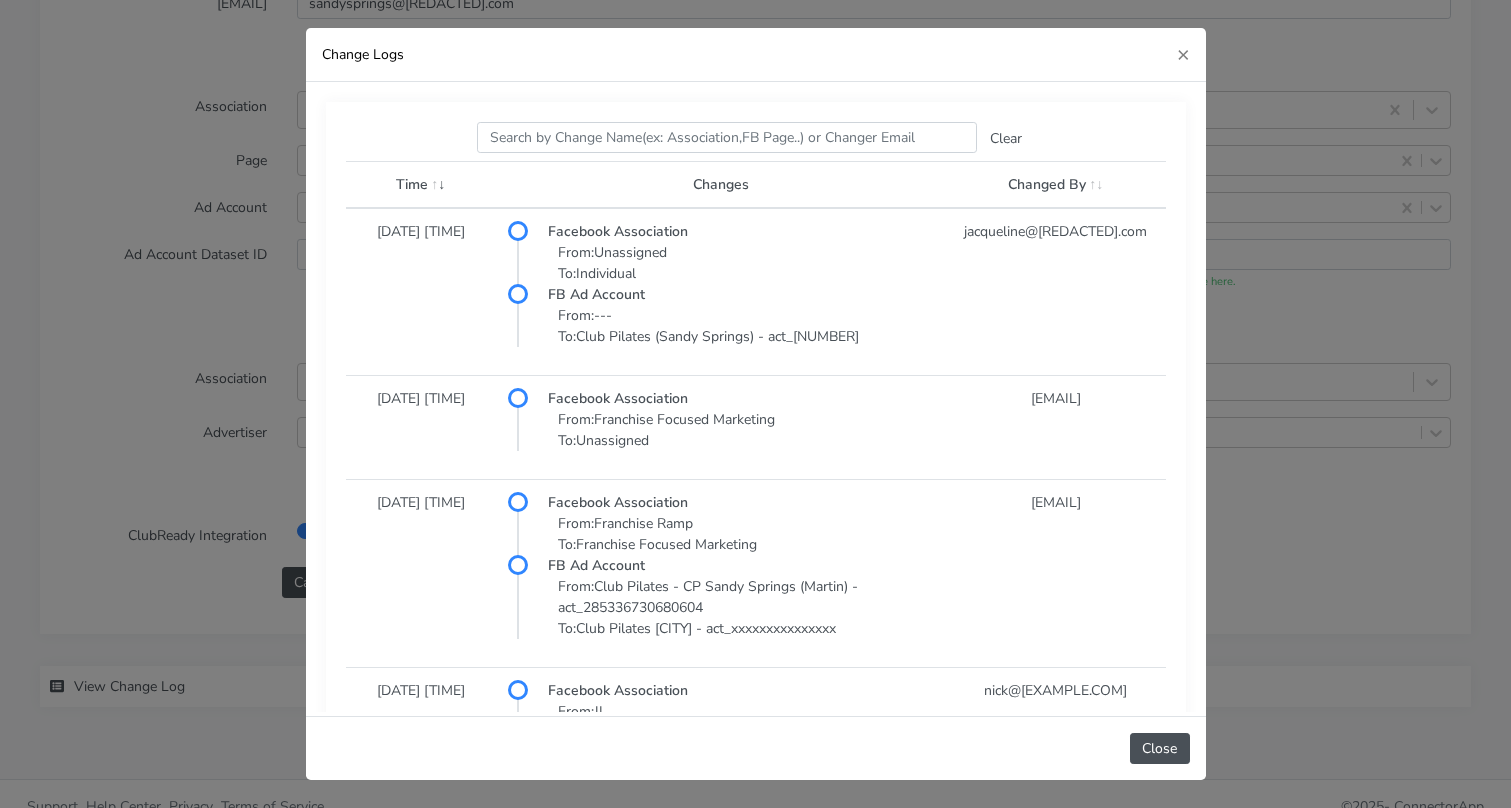 click at bounding box center (1095, 184) 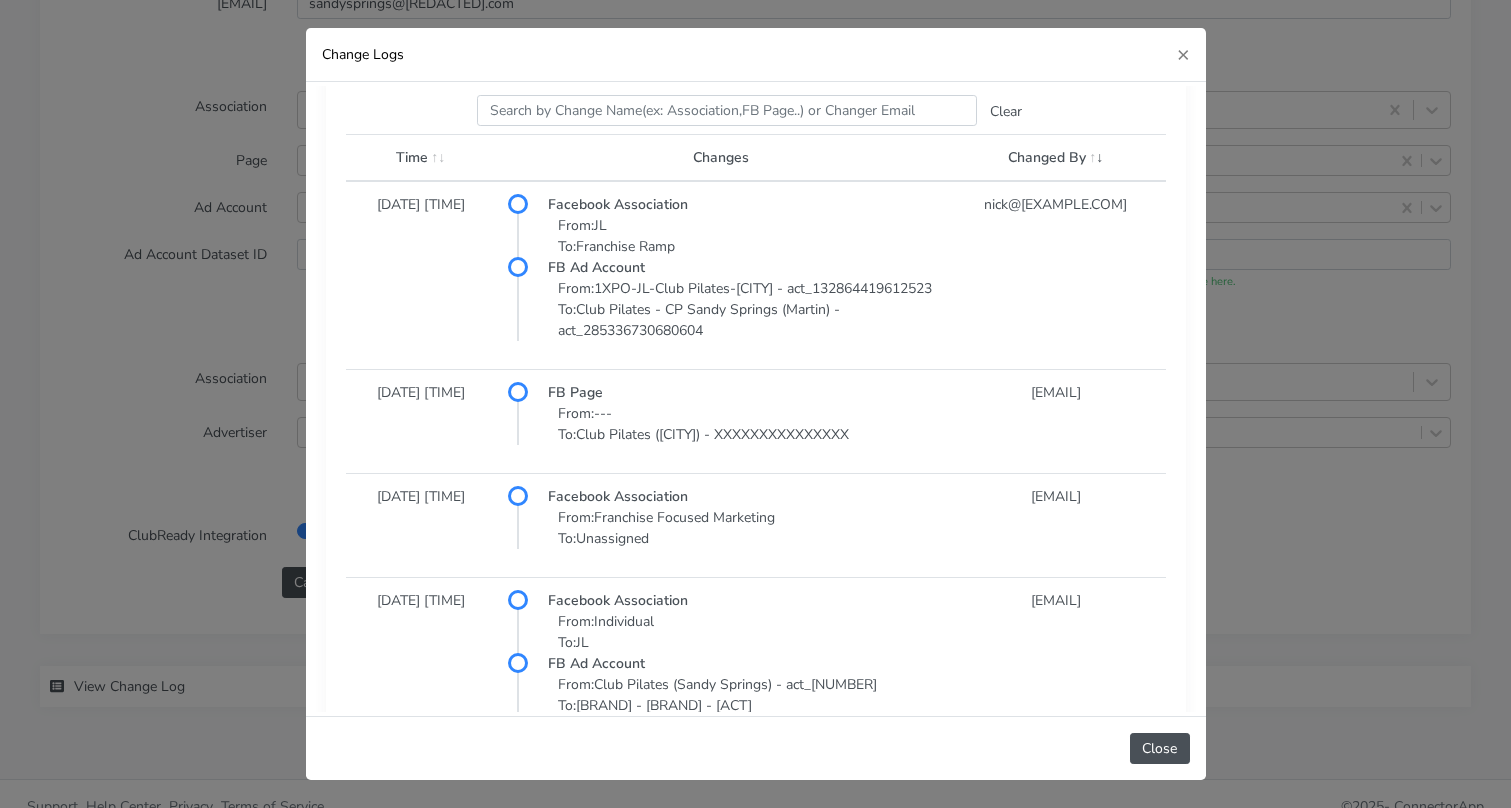 scroll, scrollTop: 0, scrollLeft: 0, axis: both 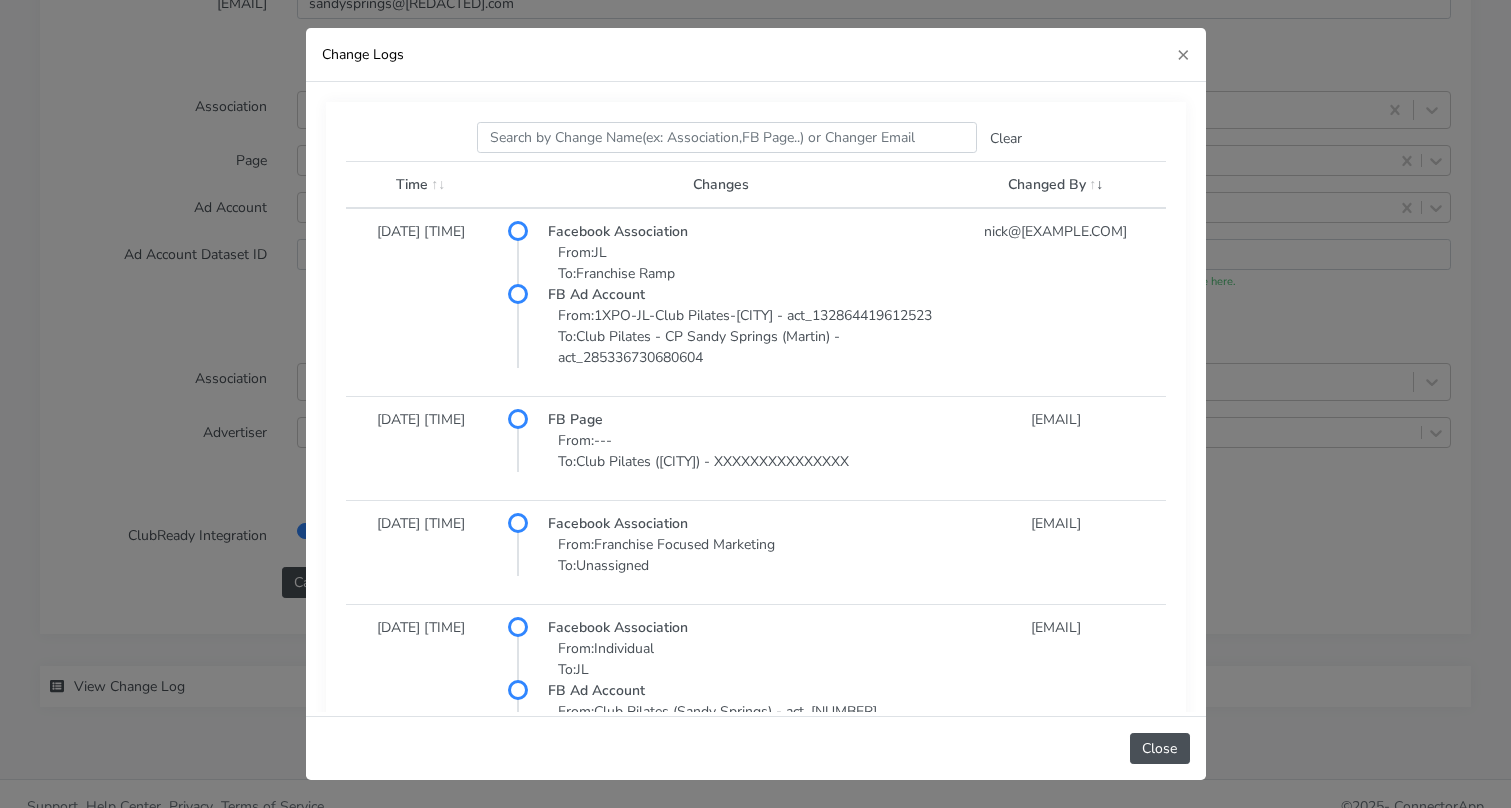 click at bounding box center (437, 184) 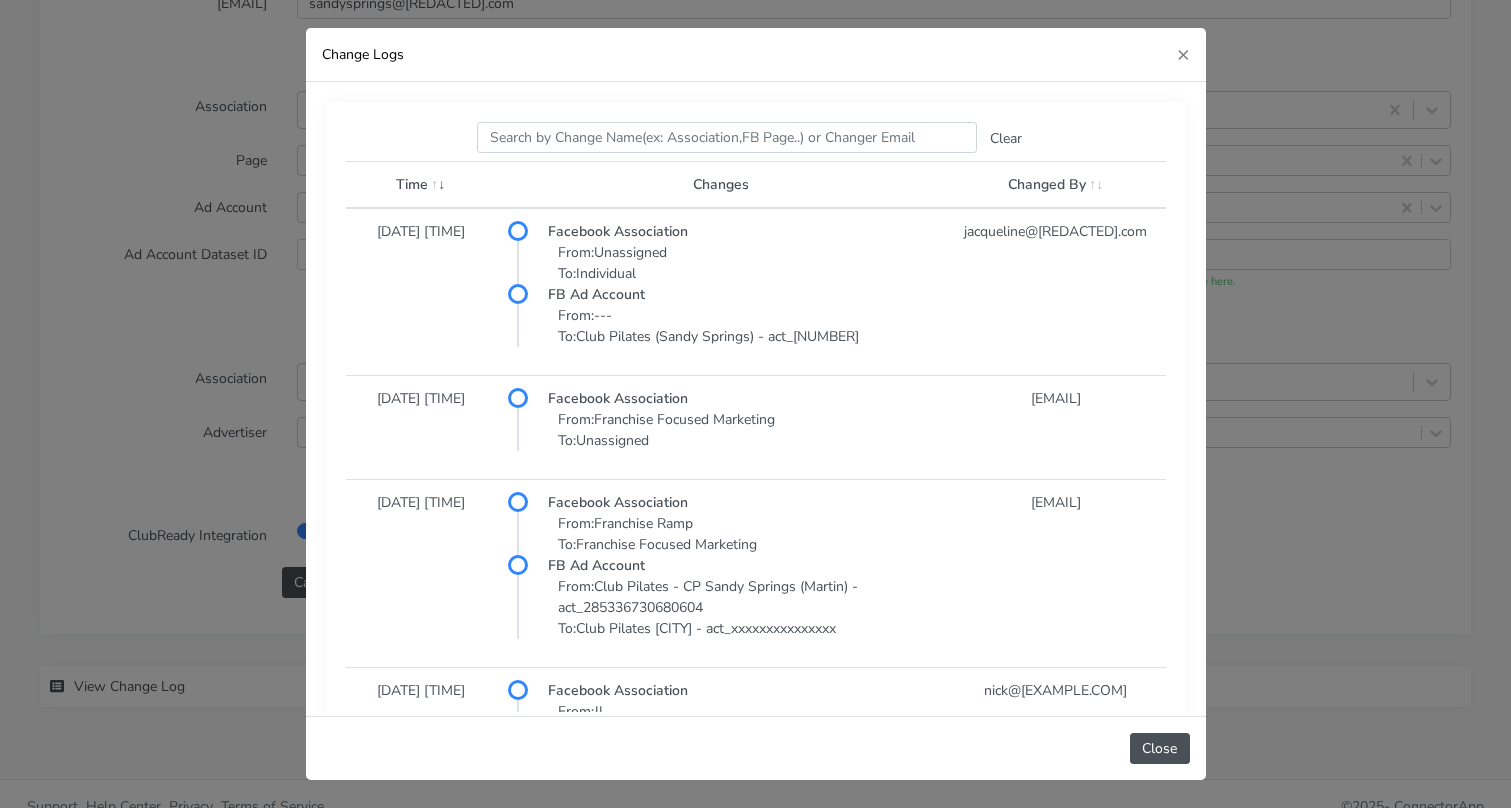 click at bounding box center [437, 184] 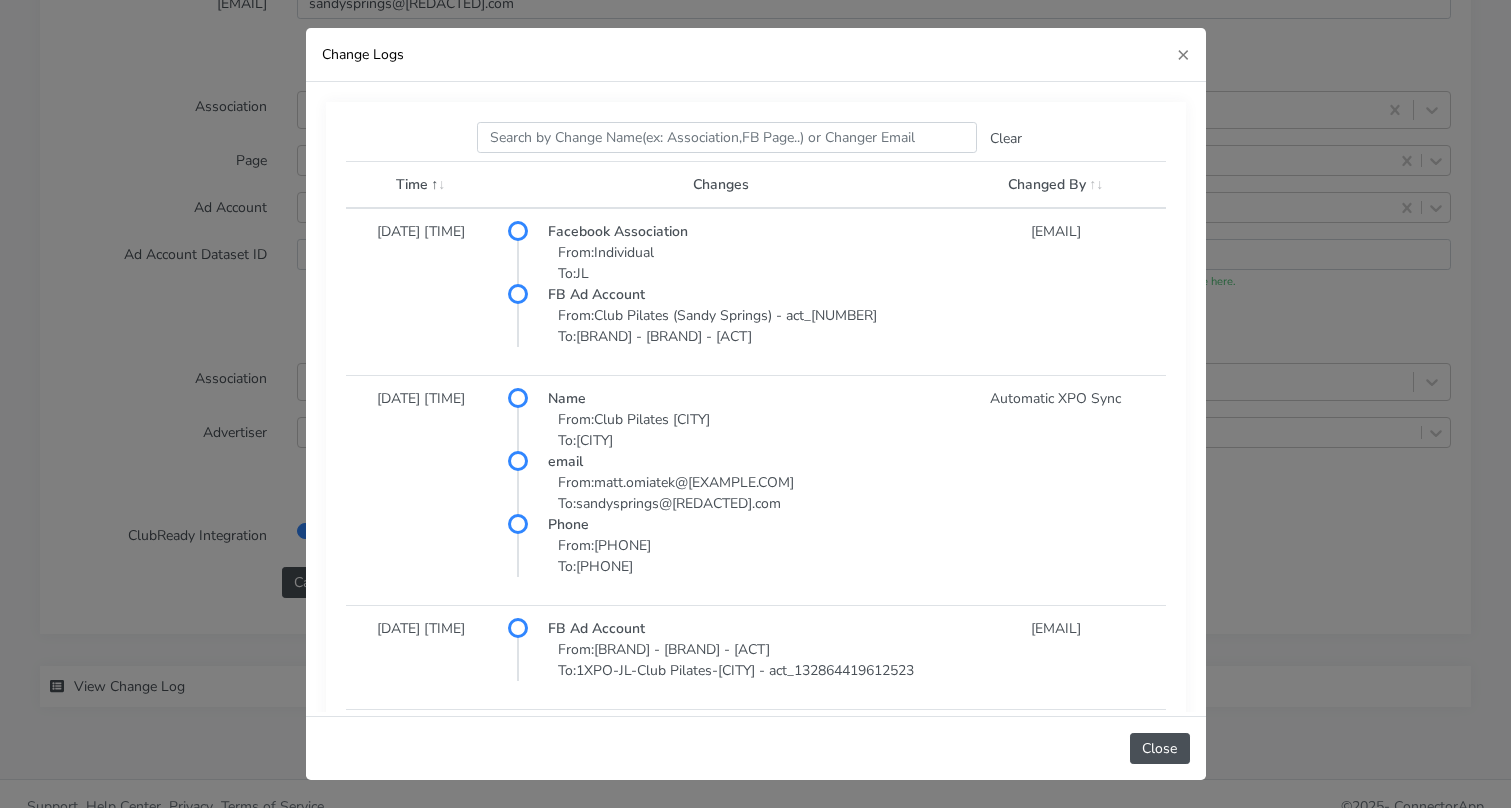 click at bounding box center [437, 184] 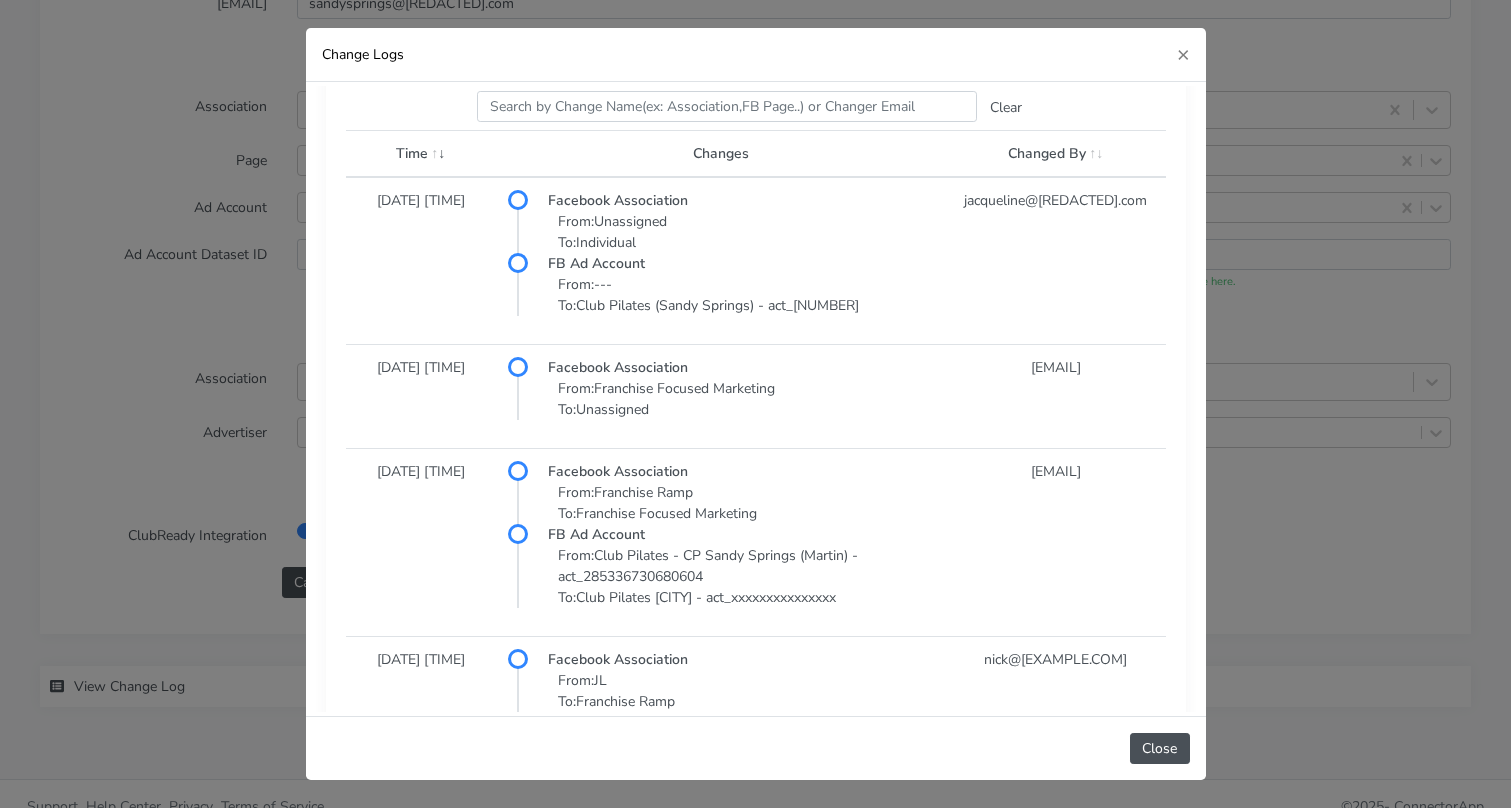 scroll, scrollTop: 0, scrollLeft: 0, axis: both 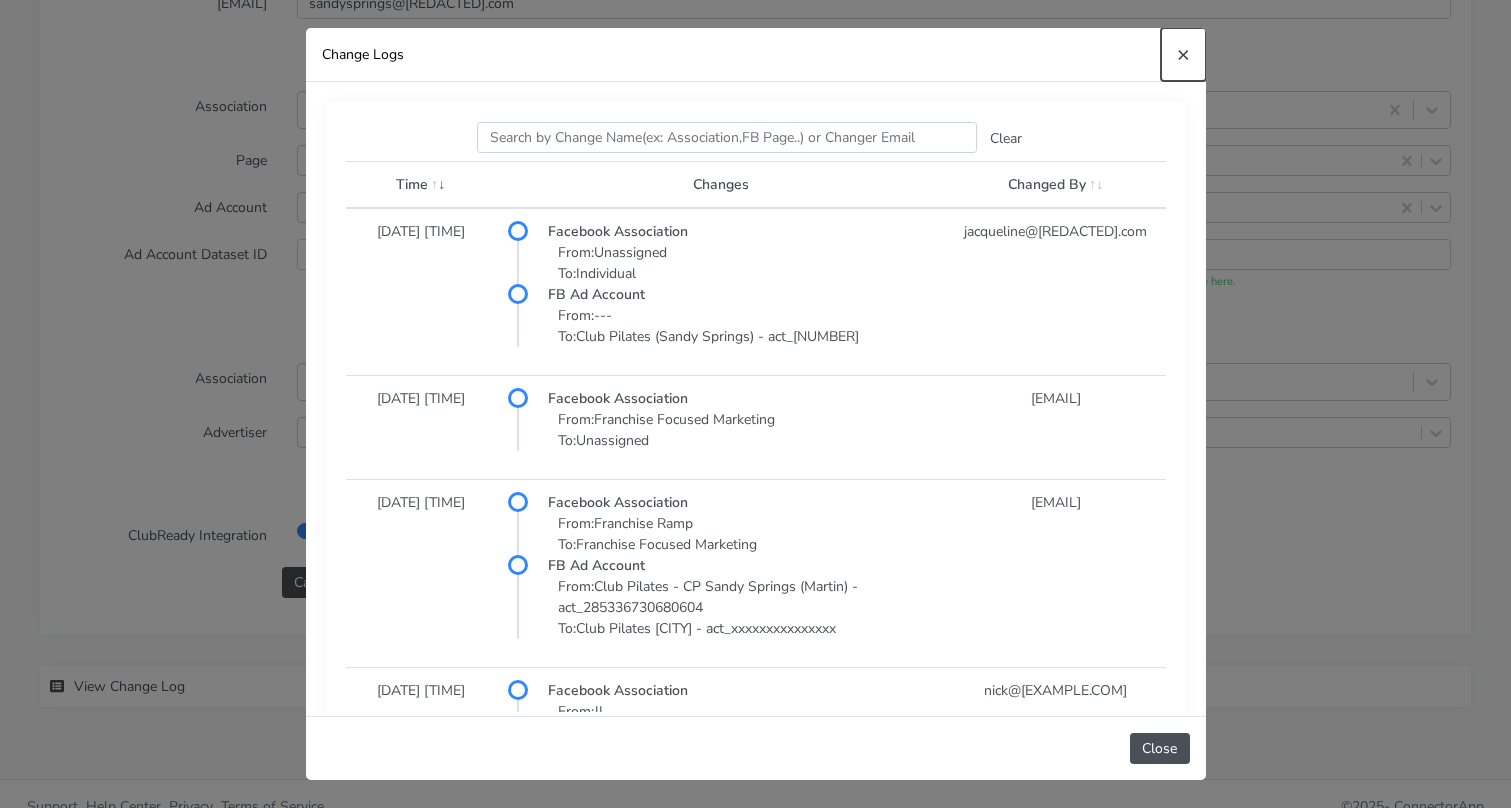 click on "×" at bounding box center (1183, 54) 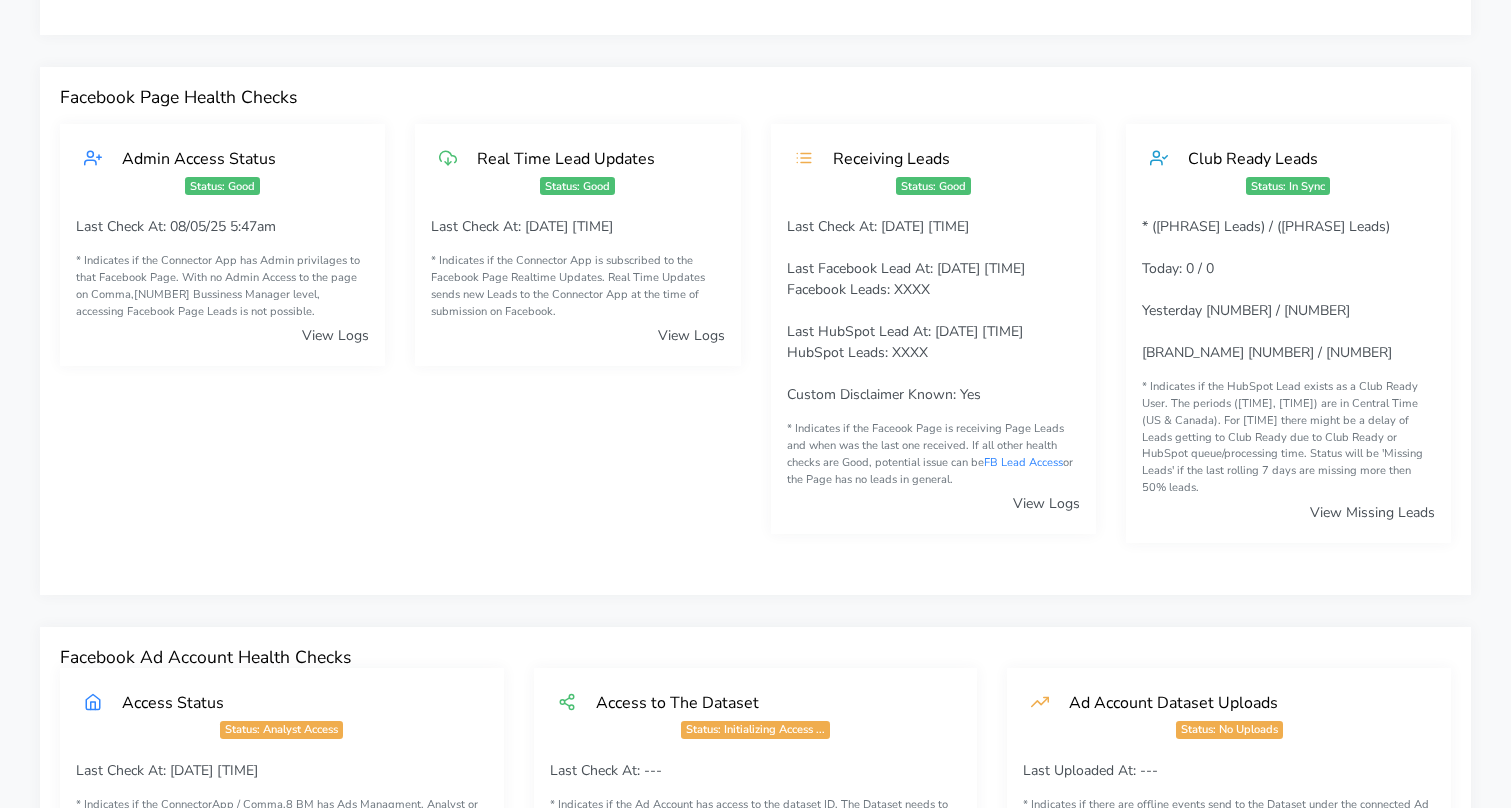 scroll, scrollTop: 0, scrollLeft: 0, axis: both 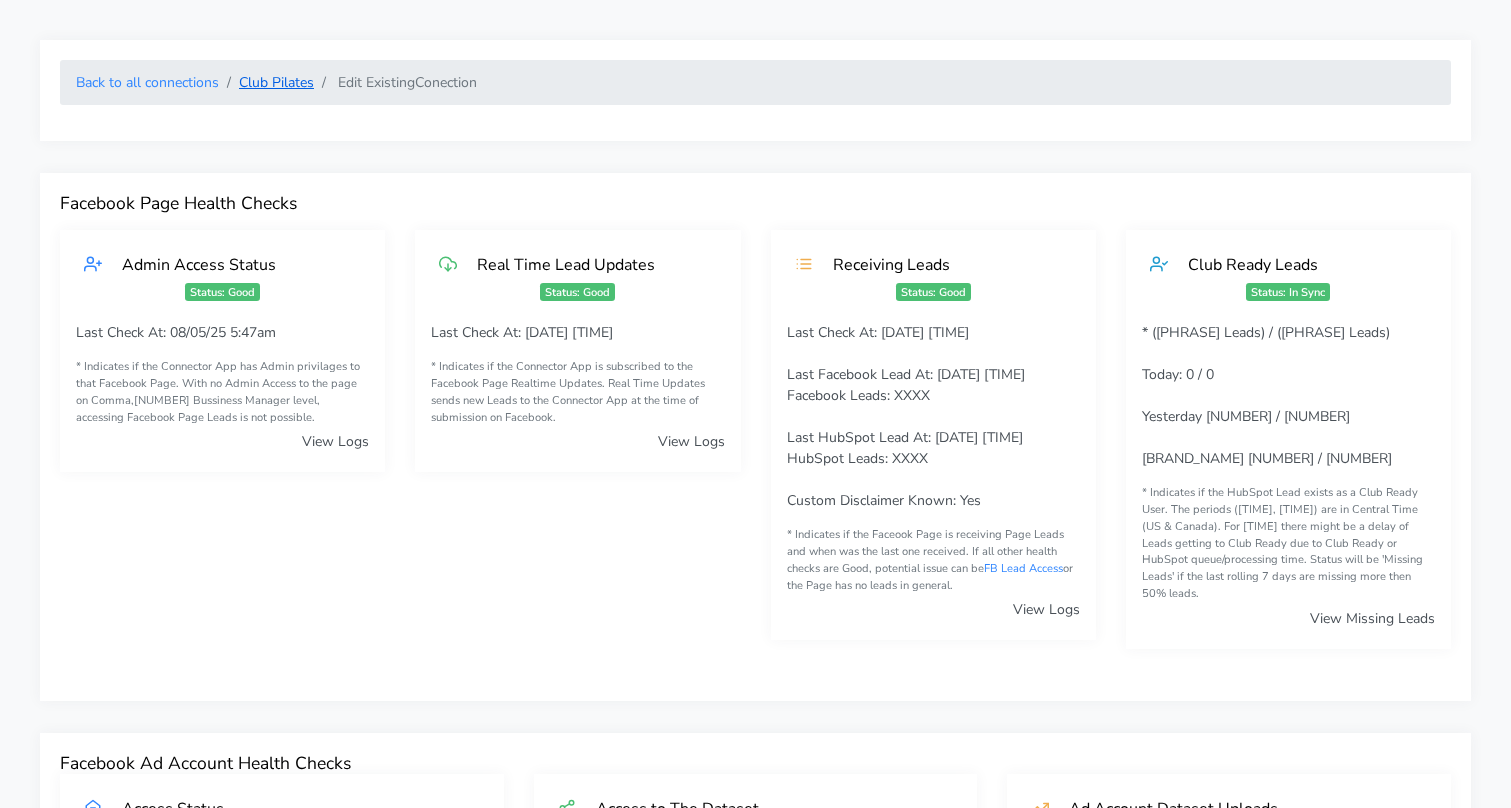 click on "Club Pilates" at bounding box center (276, 82) 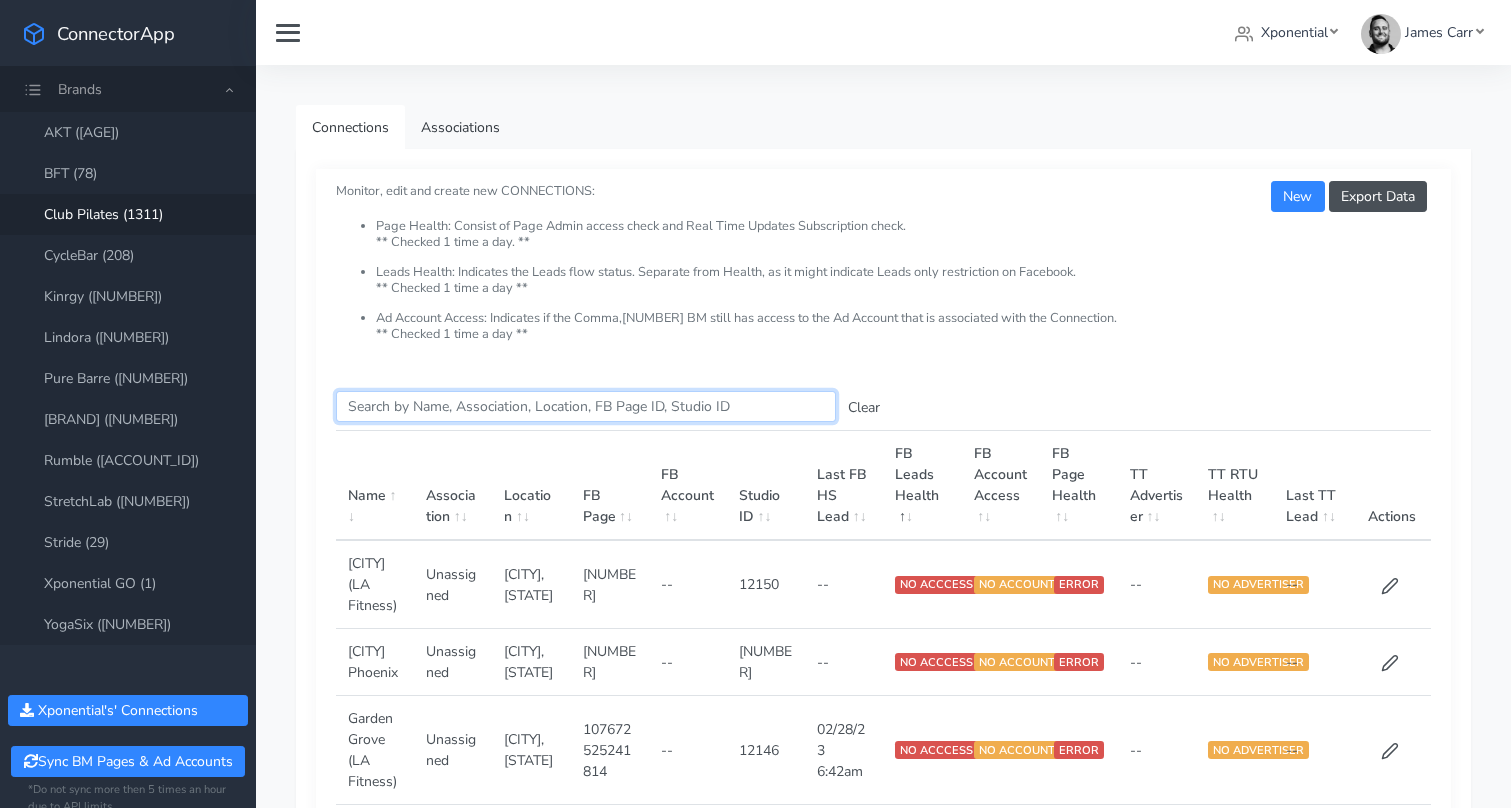 click on "Search this table" at bounding box center [586, 406] 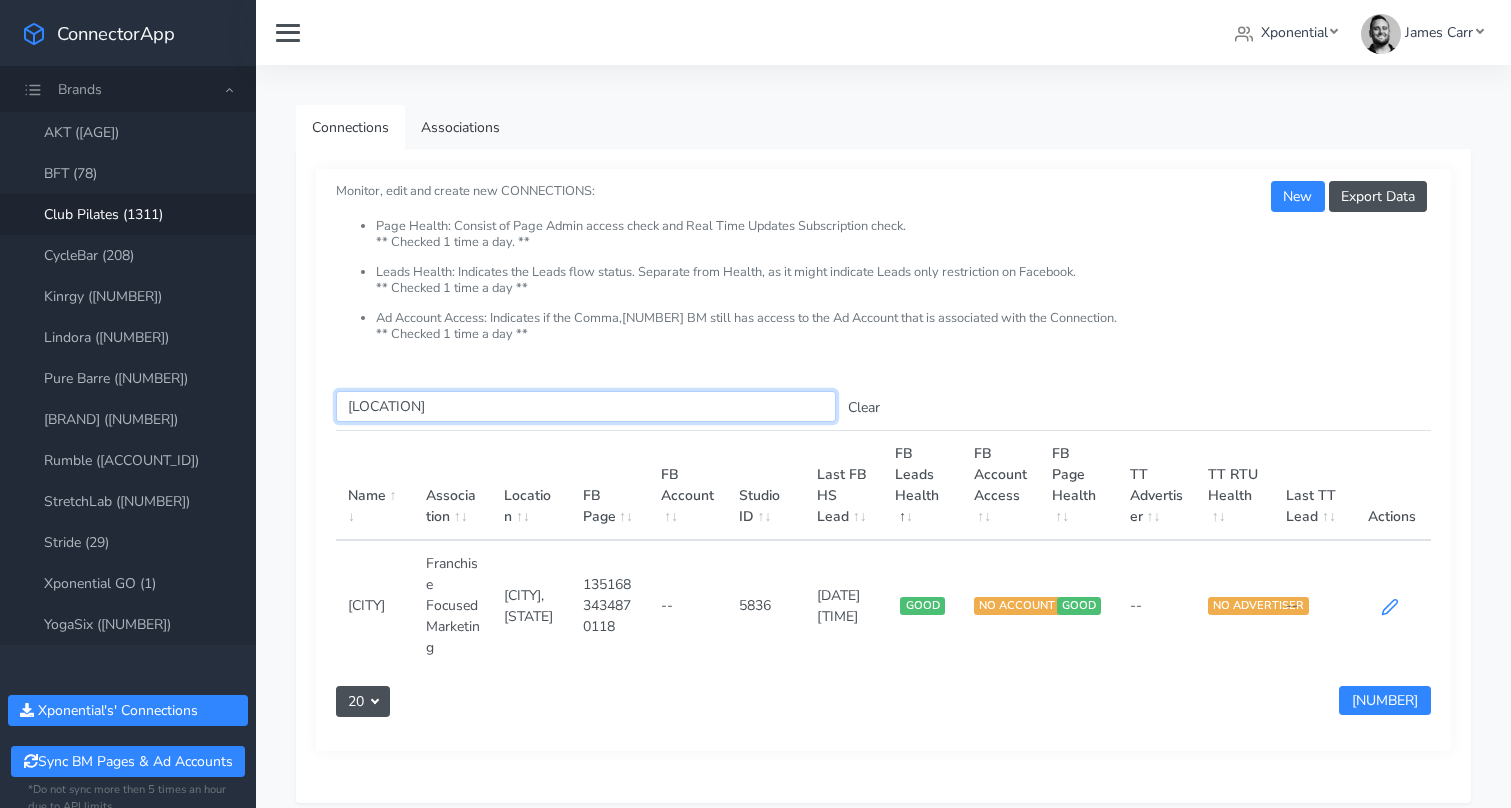 type on "[LOCATION]" 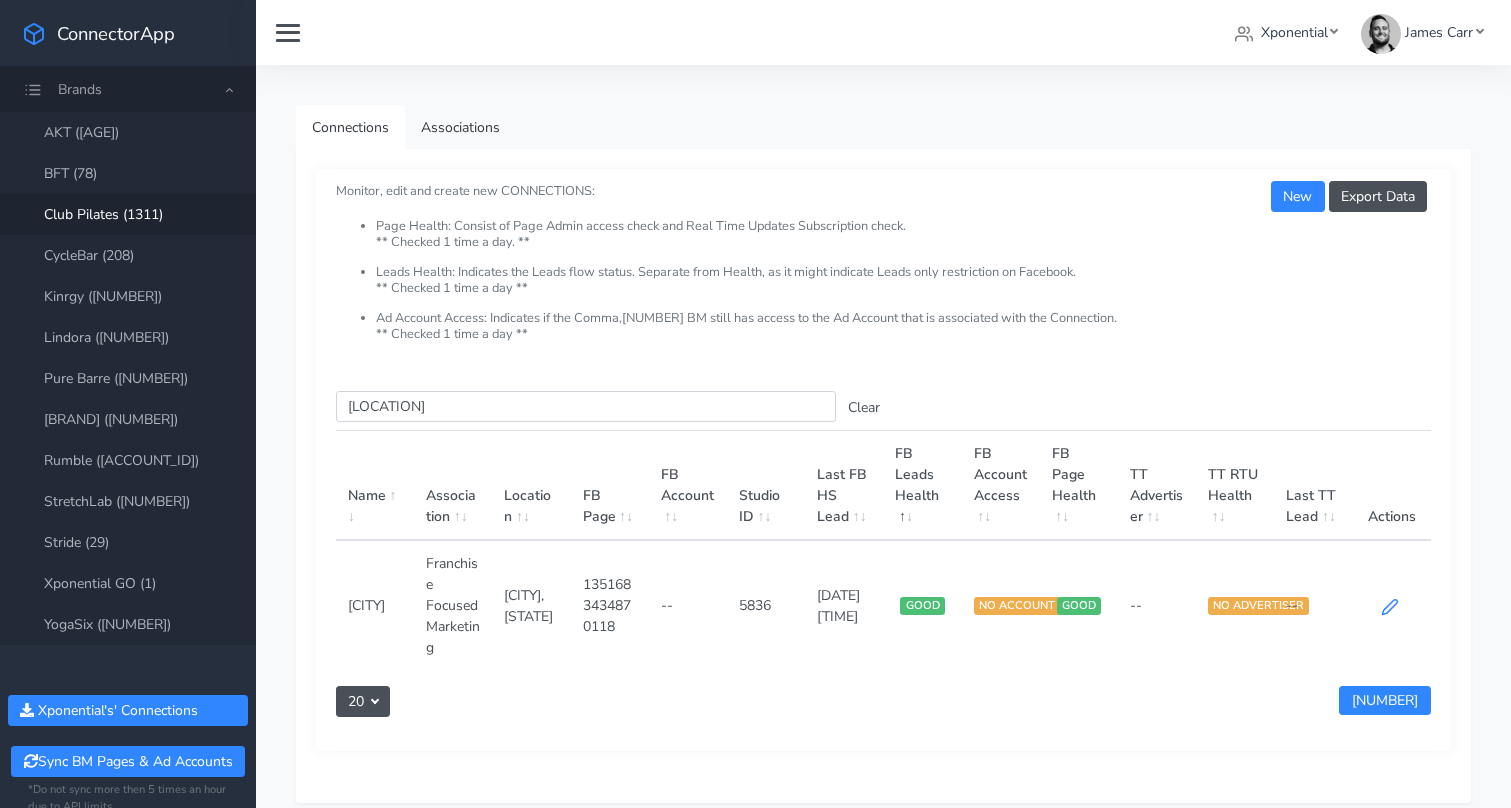 click 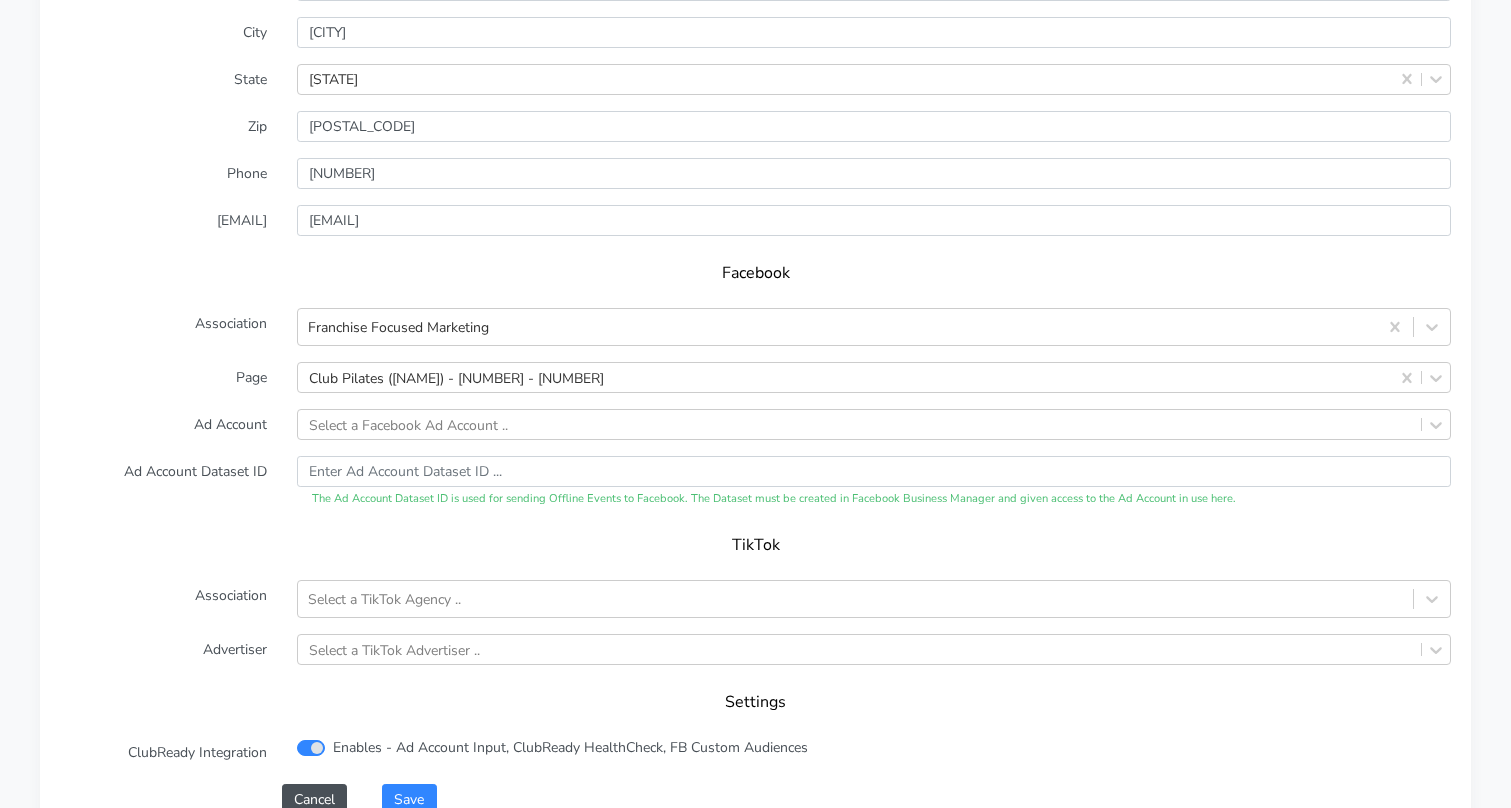 scroll, scrollTop: 2023, scrollLeft: 0, axis: vertical 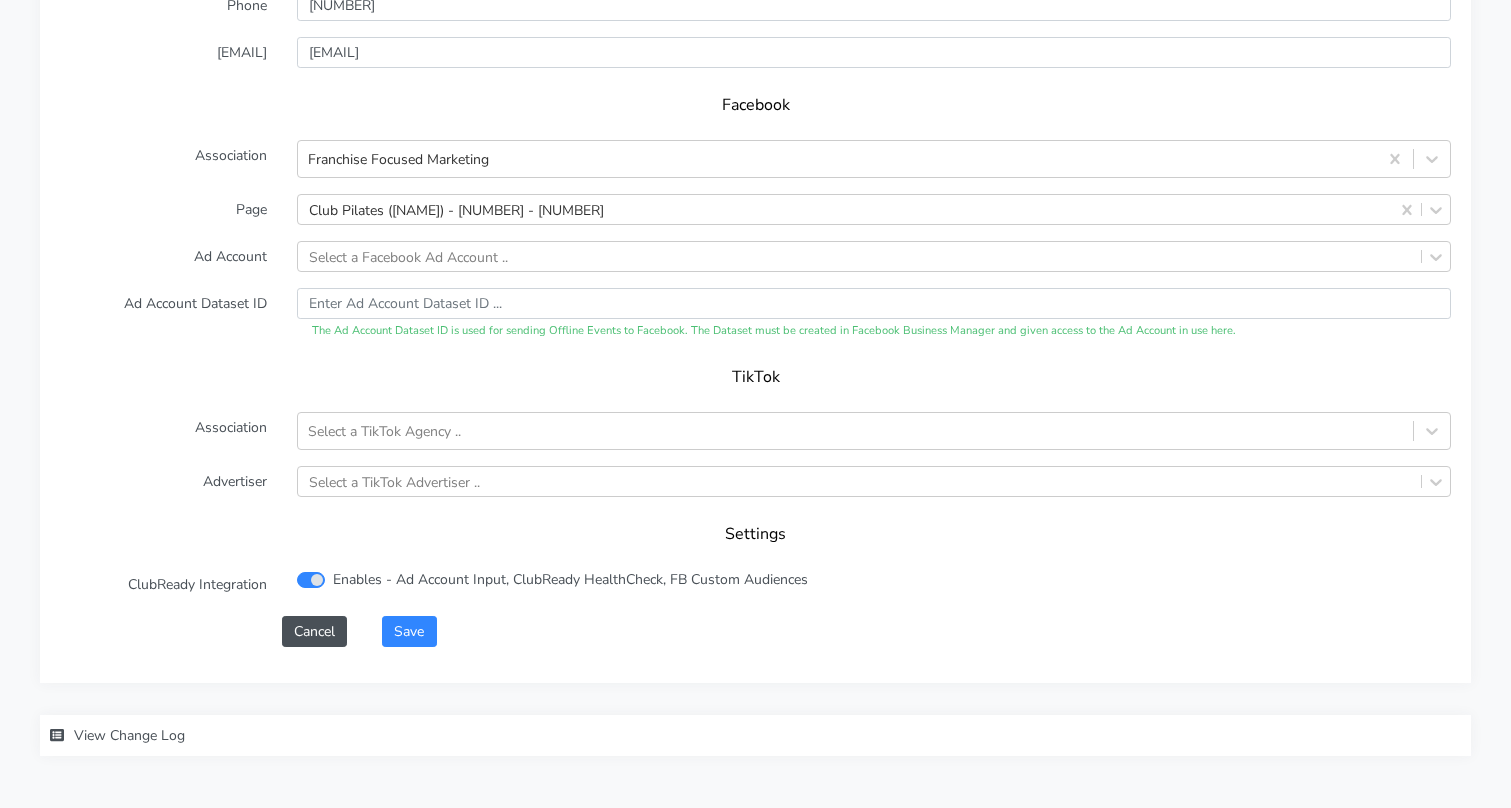 click on "View Change Log" at bounding box center [129, 735] 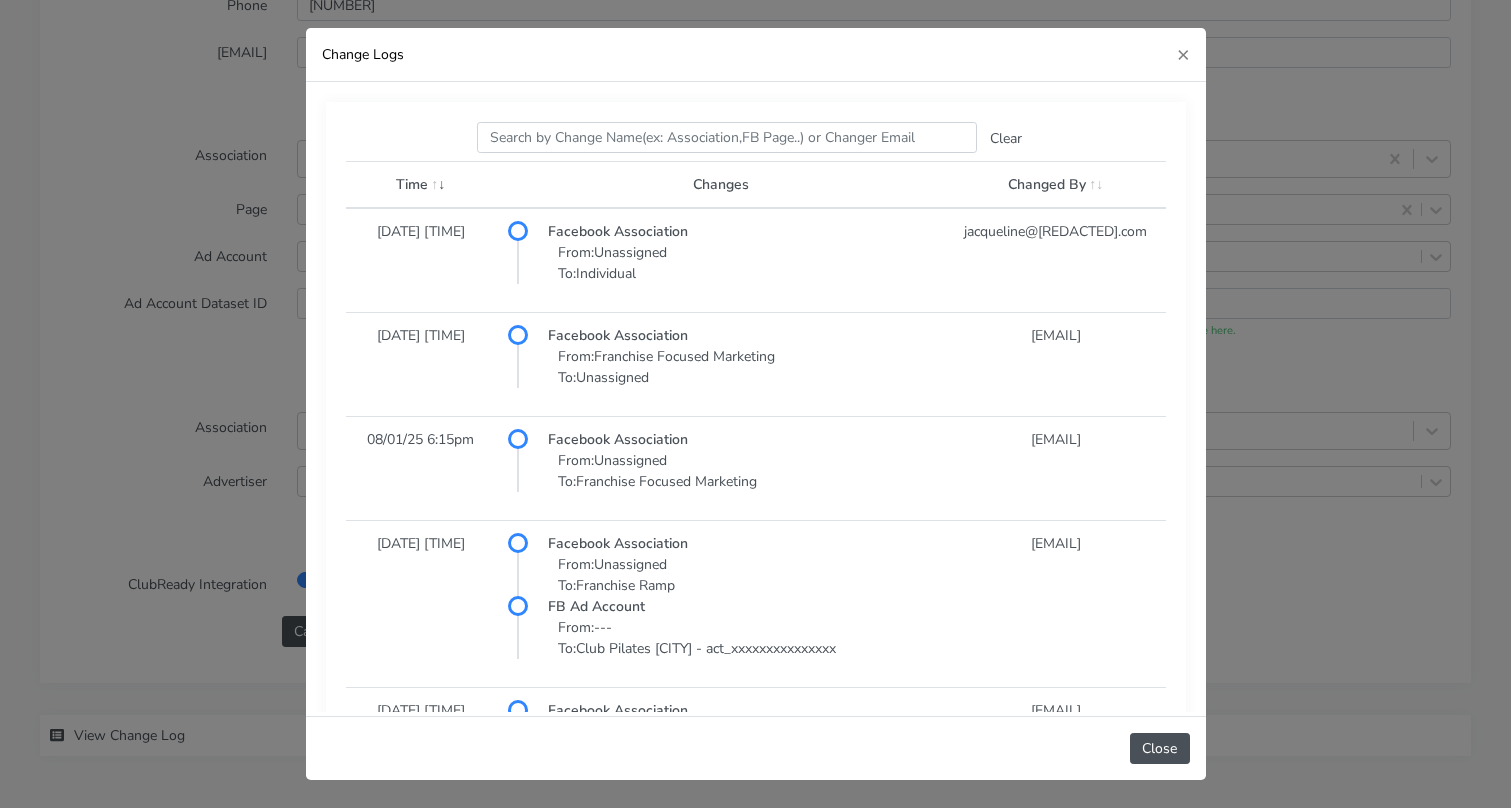 click at bounding box center [437, 184] 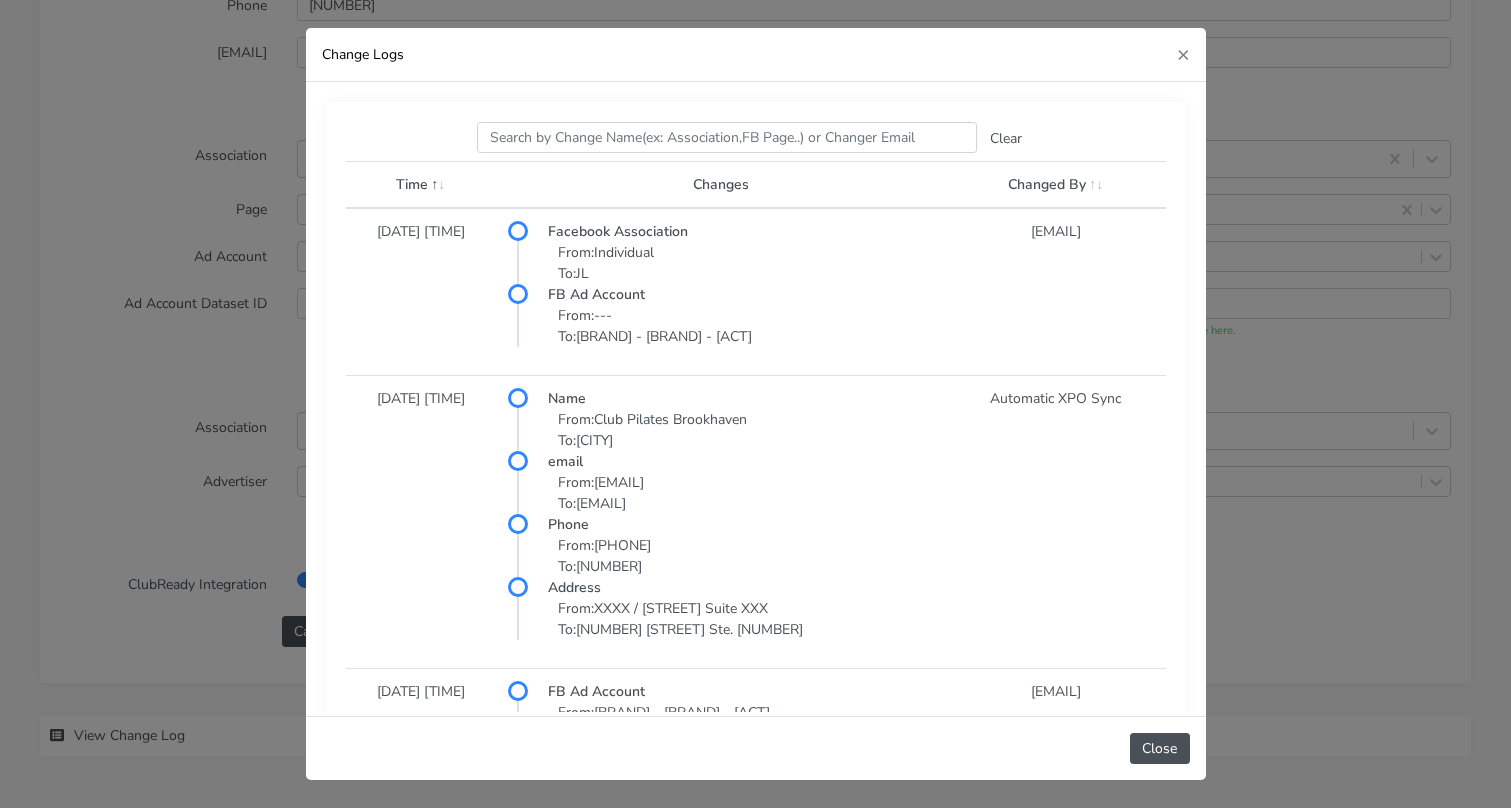 click at bounding box center [437, 184] 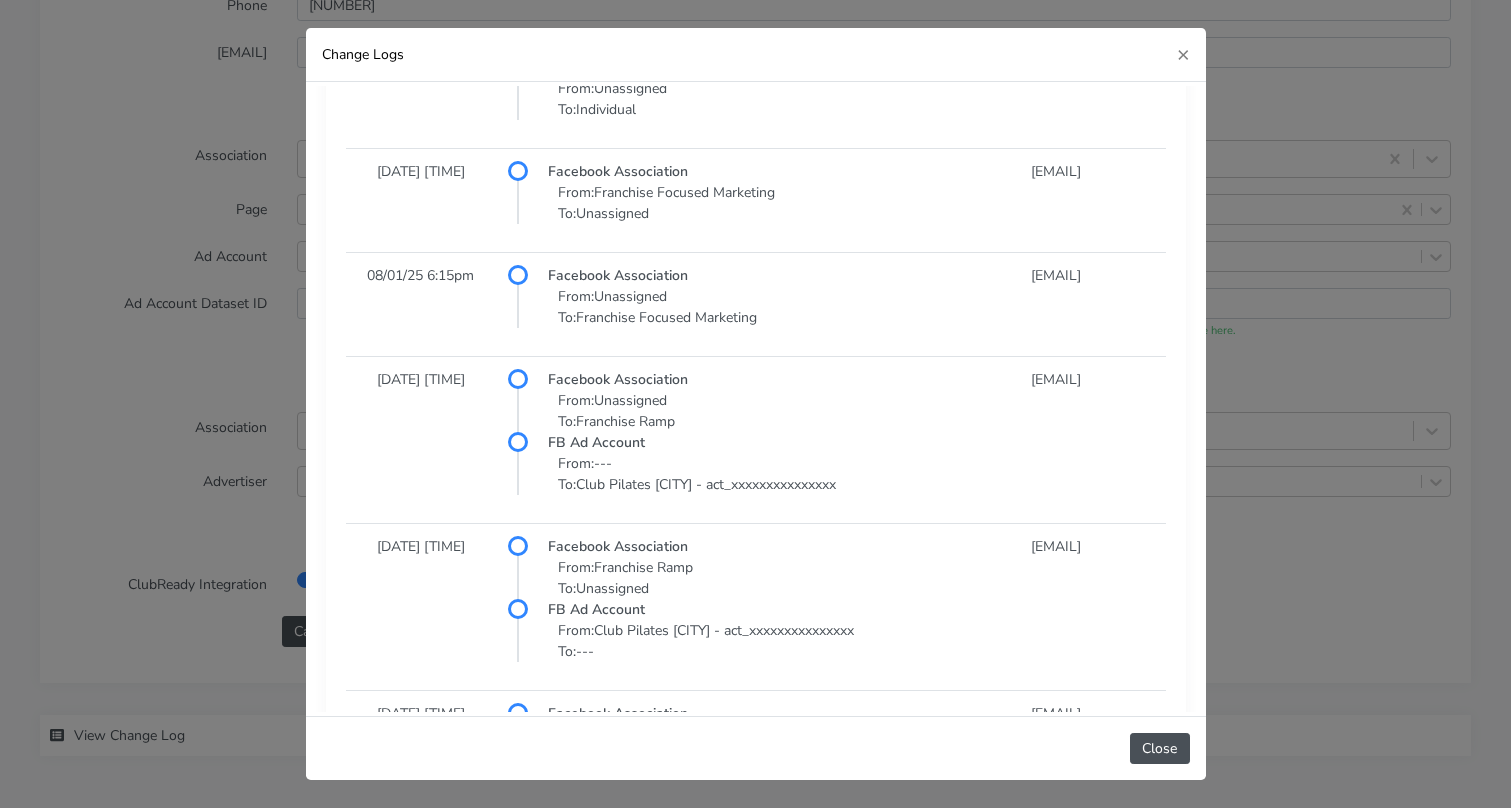 scroll, scrollTop: 0, scrollLeft: 0, axis: both 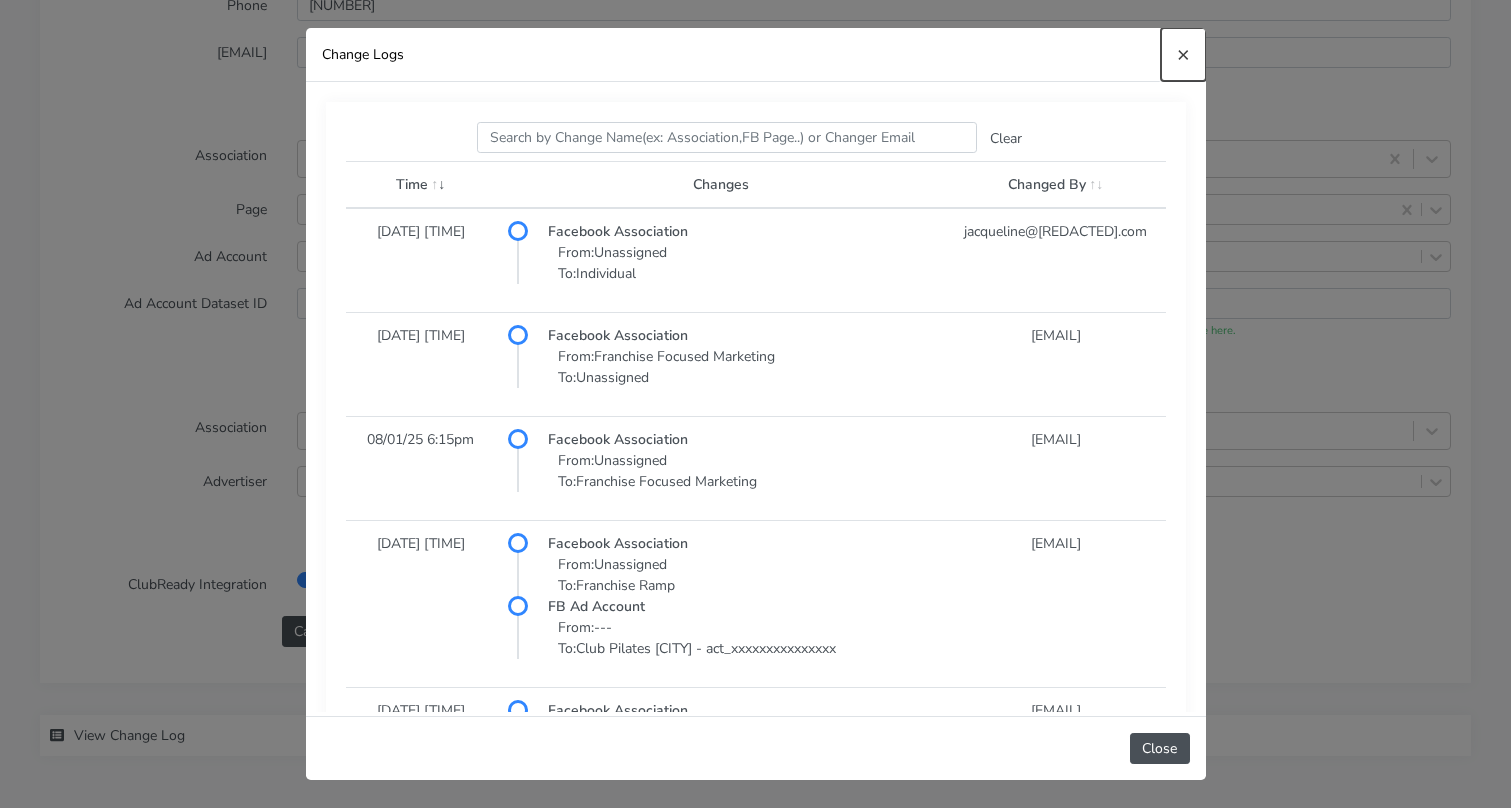 click on "×" at bounding box center [1183, 54] 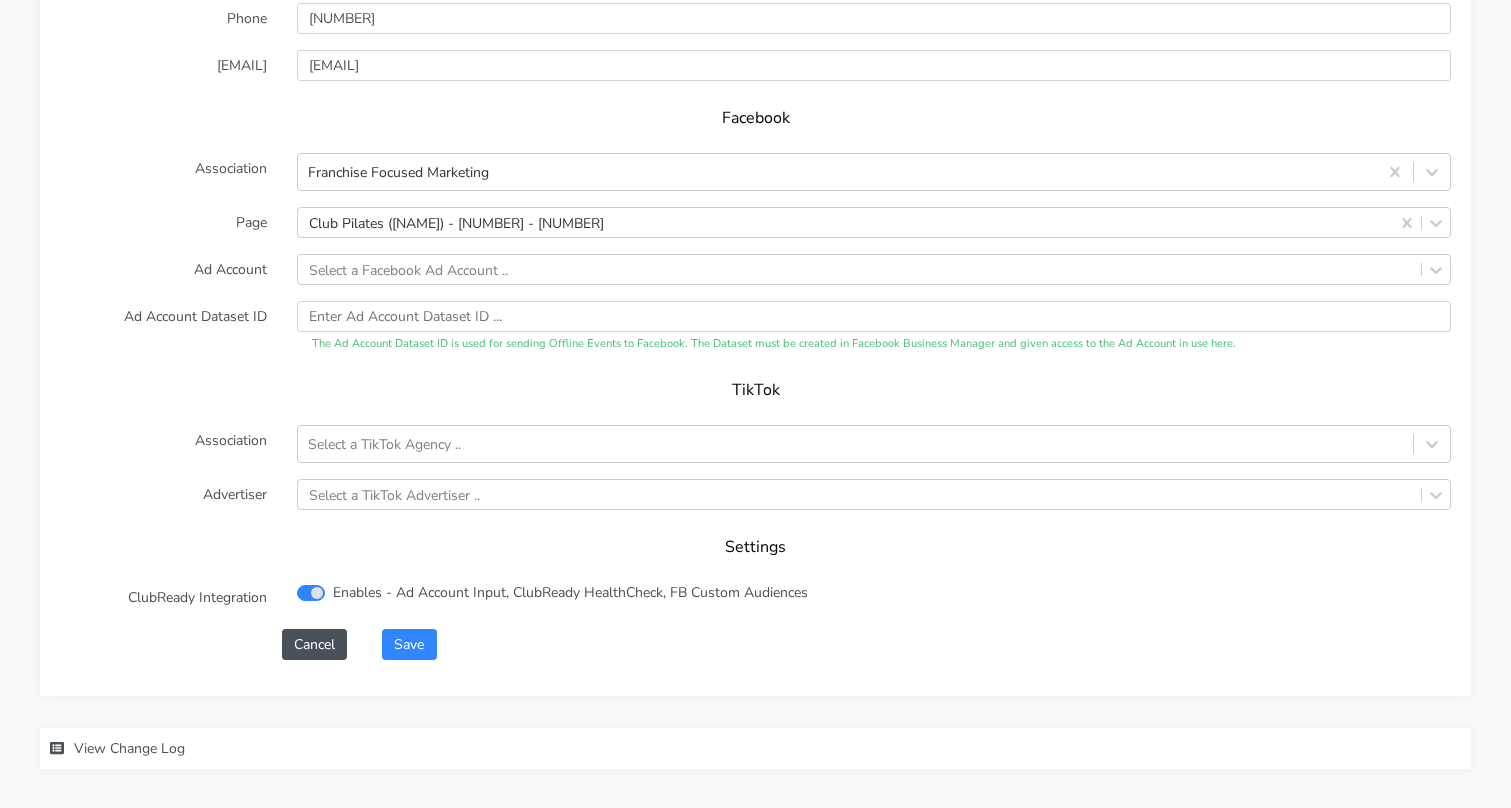 scroll, scrollTop: 2012, scrollLeft: 0, axis: vertical 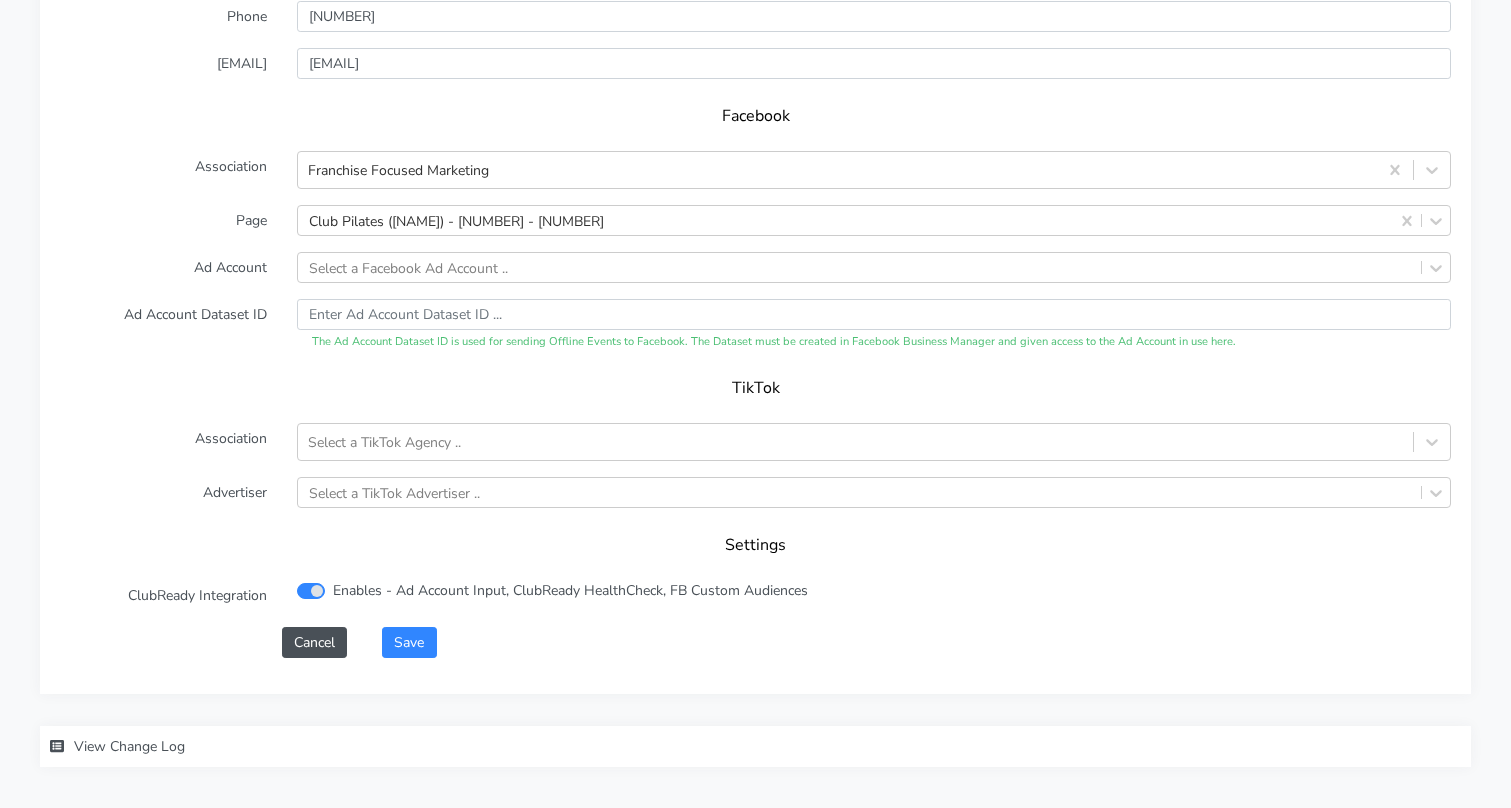 click on "View Change Log" at bounding box center [129, 746] 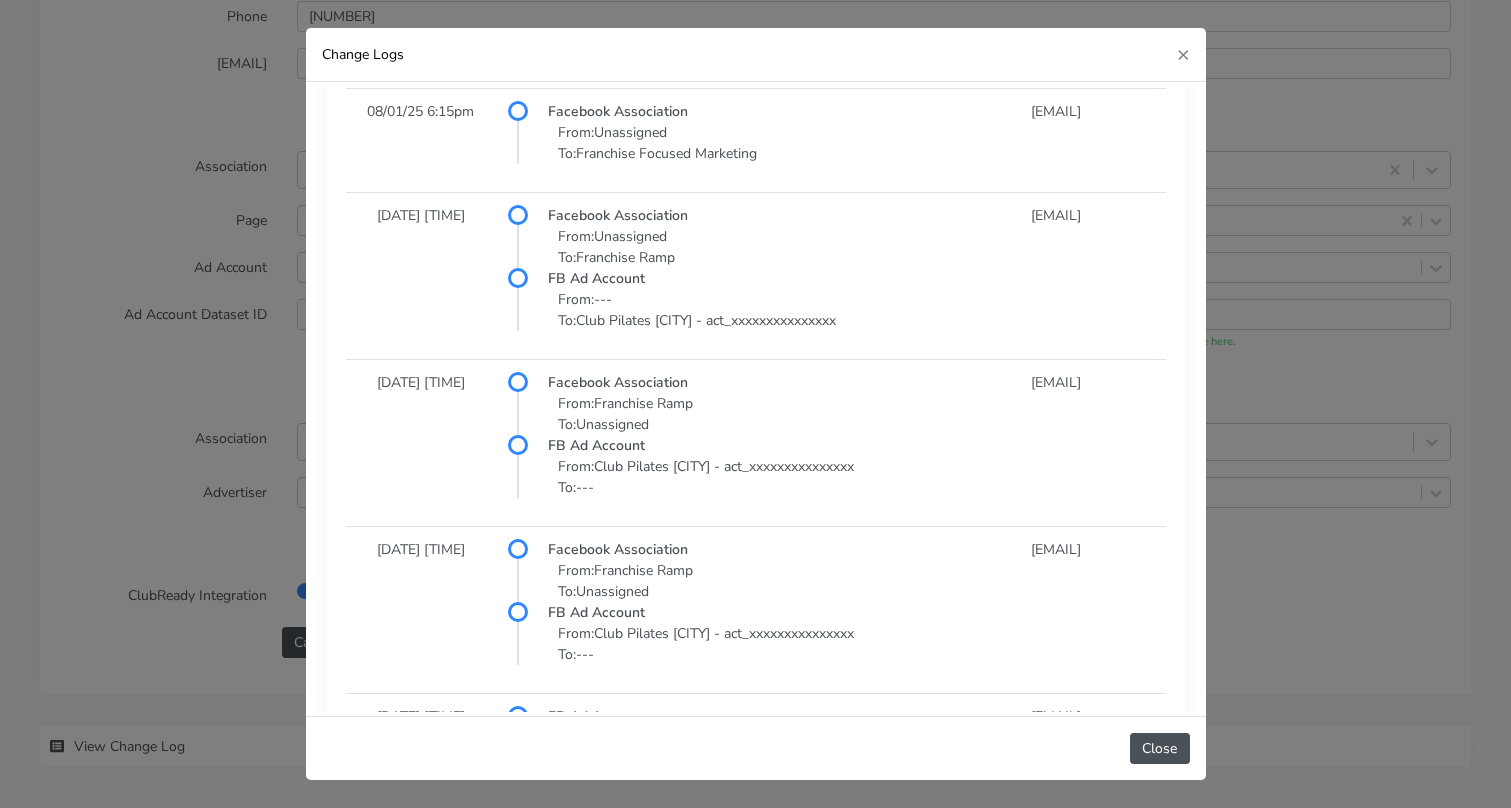 scroll, scrollTop: 330, scrollLeft: 0, axis: vertical 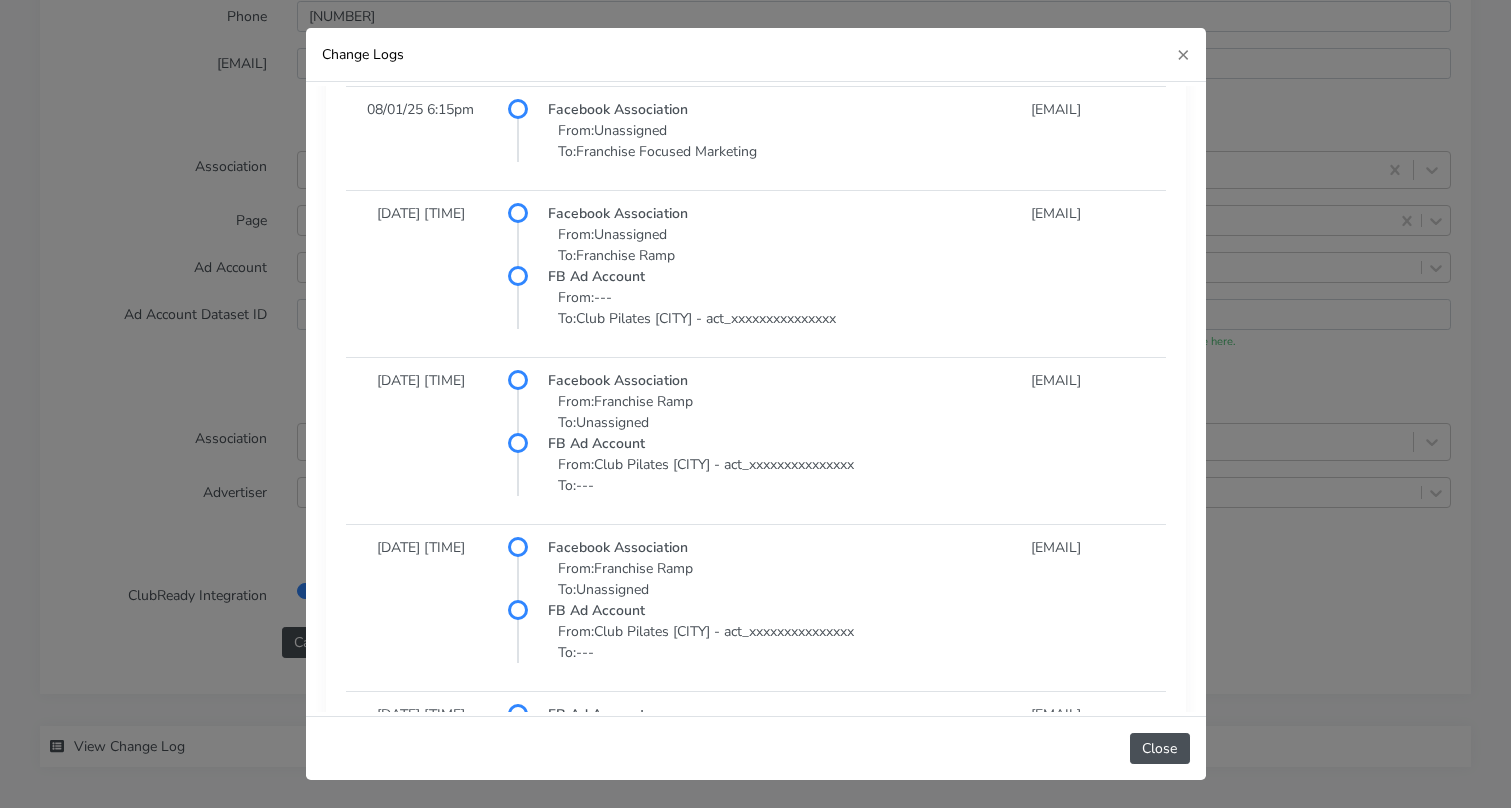 click on "From:  Club Pilates [CITY] - act_XXXXXXXXXXXXXXX To:  ---" at bounding box center [741, 475] 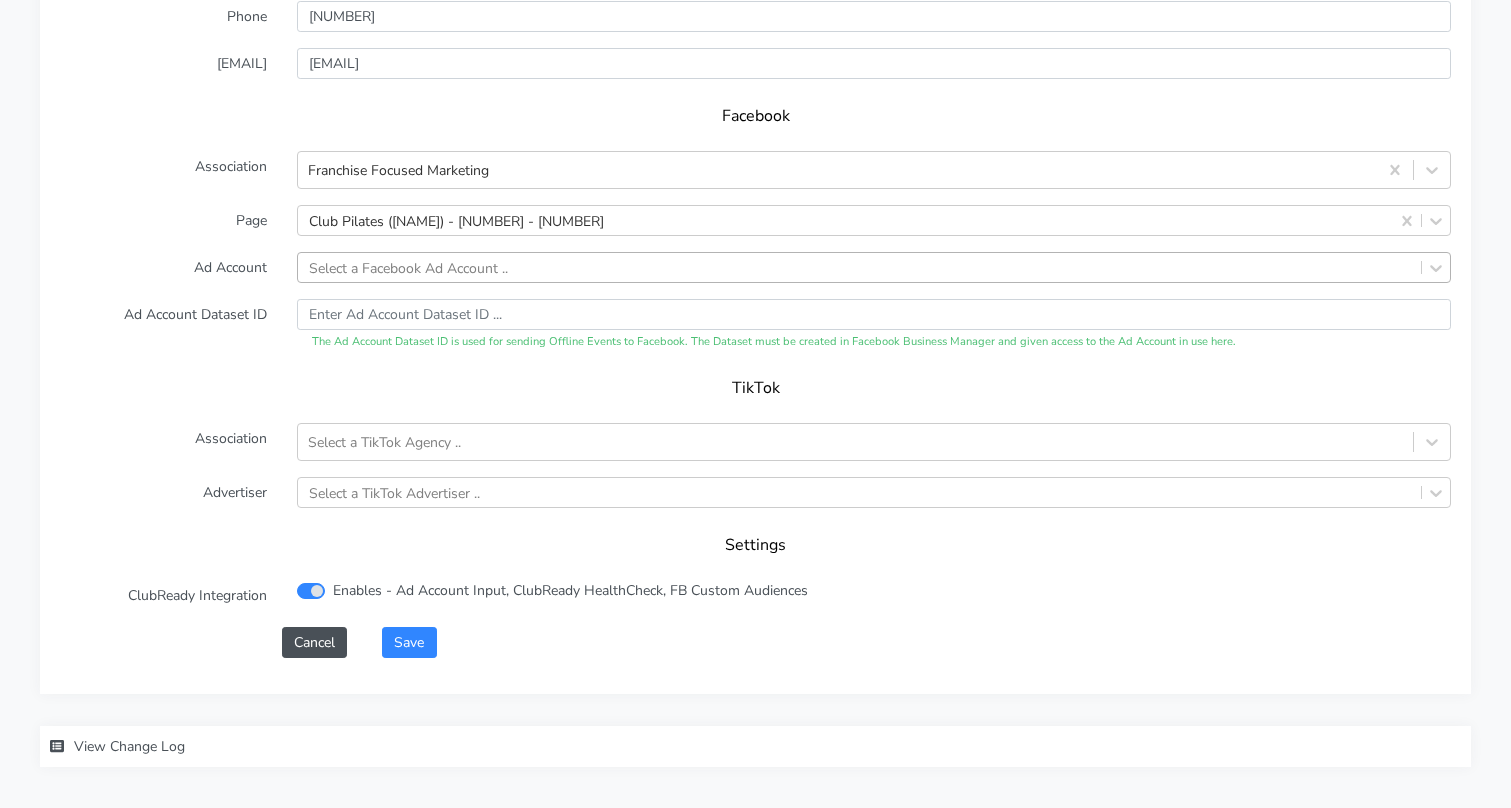 click on "Select a Facebook Ad Account .." at bounding box center (408, 267) 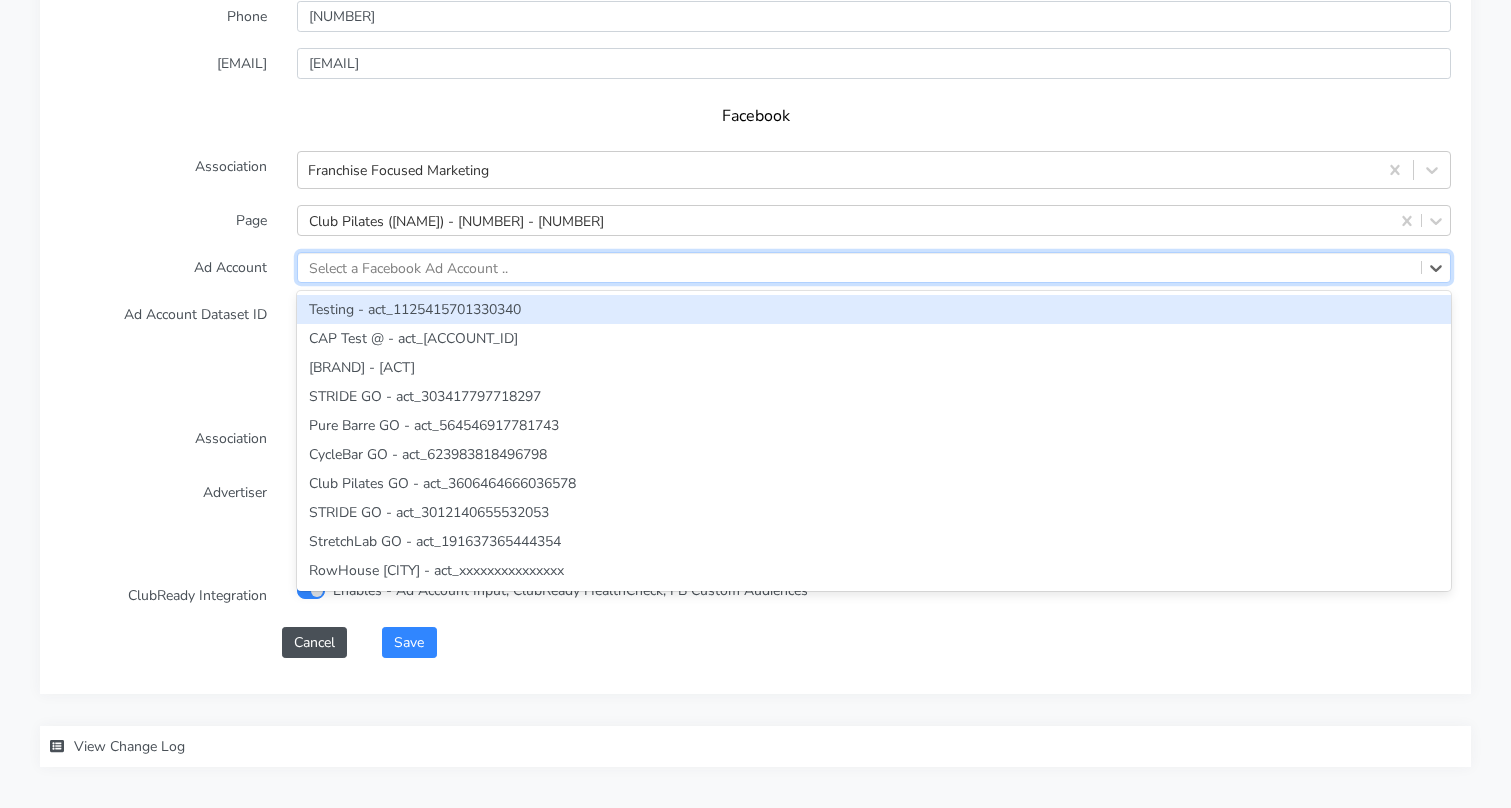 paste on "[NUMBER]" 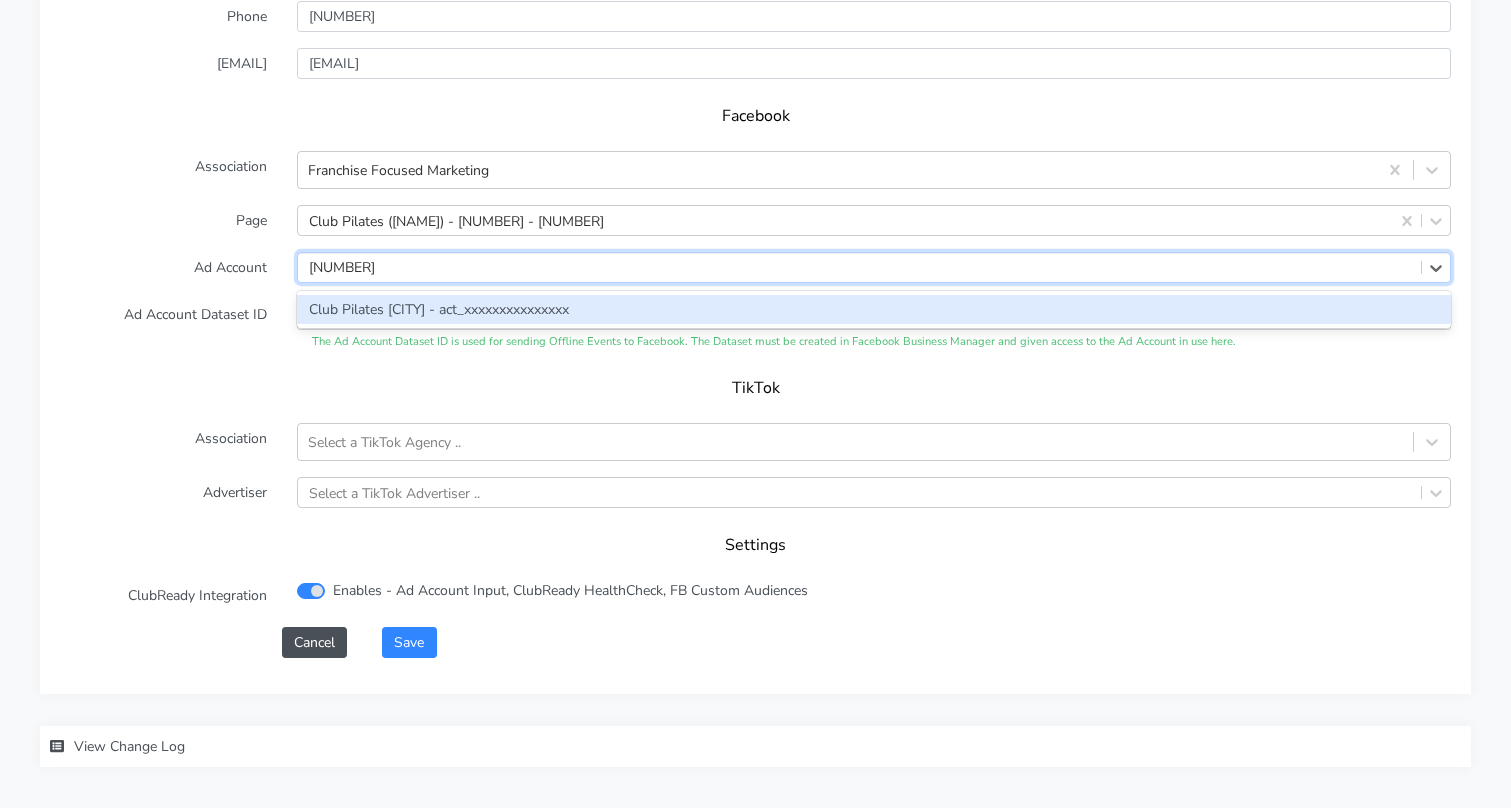 click on "Club Pilates [CITY] - act_xxxxxxxxxxxxxxx" at bounding box center [874, 309] 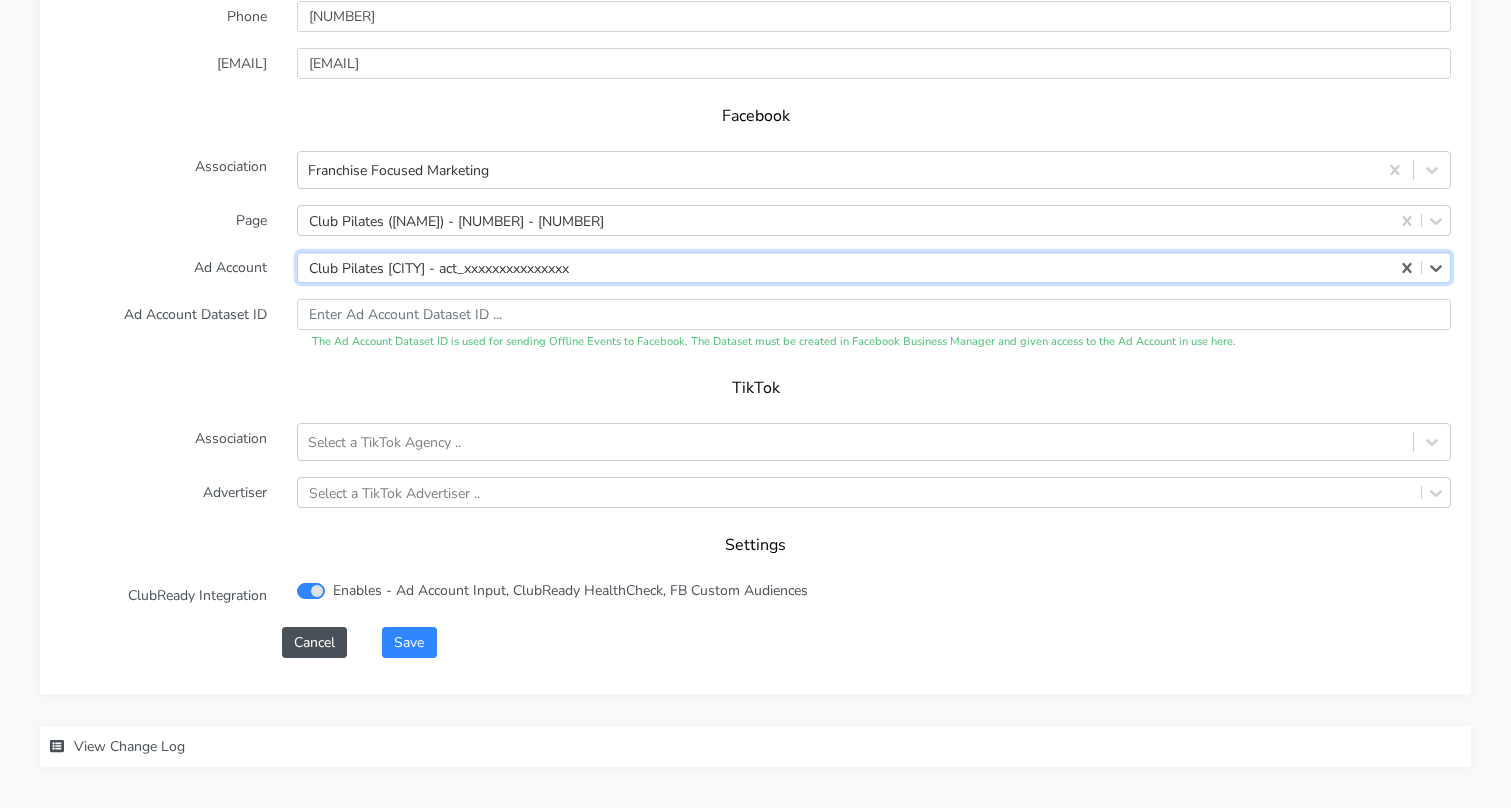 click on "TikTok" at bounding box center (755, 388) 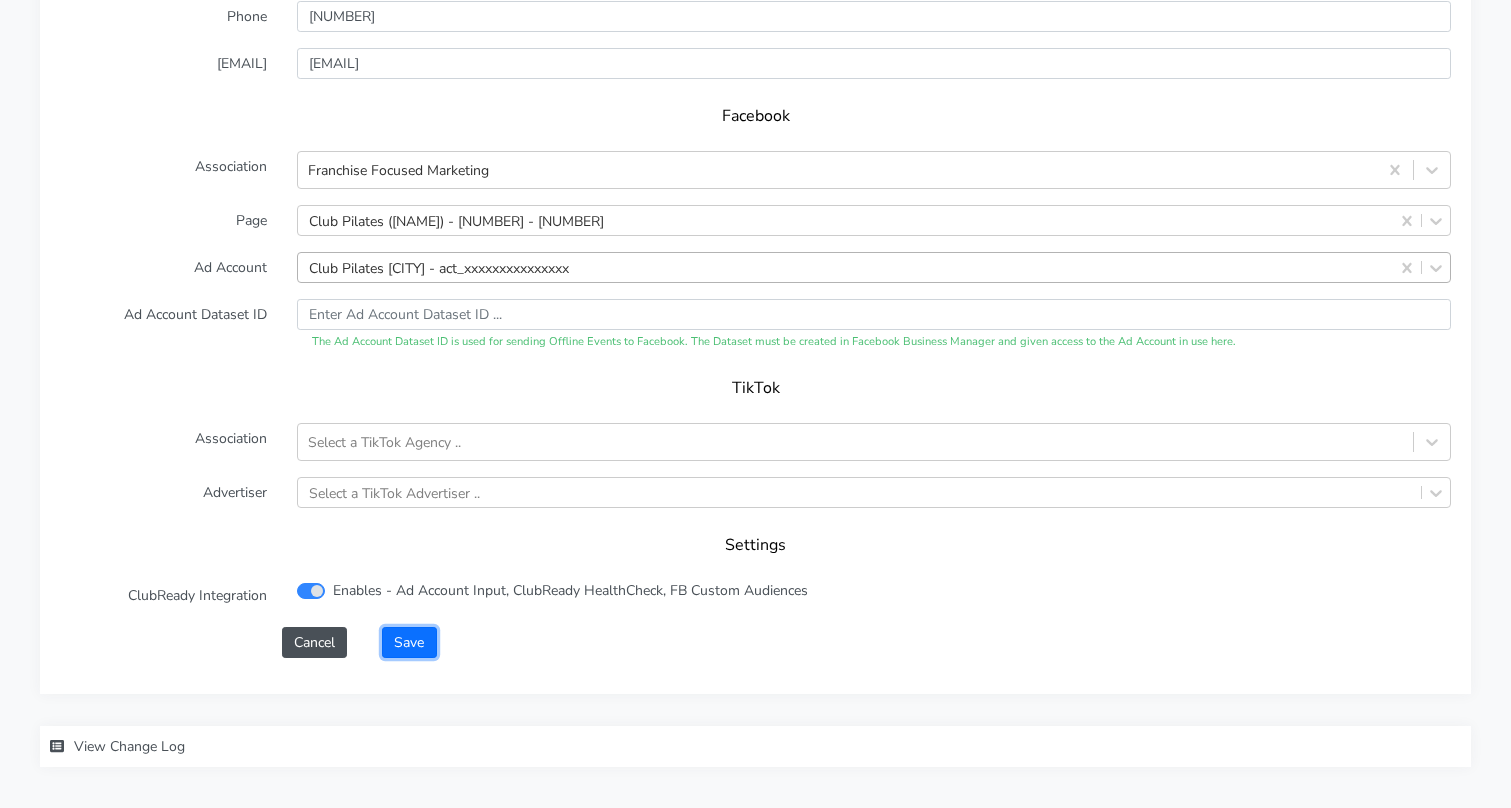 click on "Save" at bounding box center [409, 642] 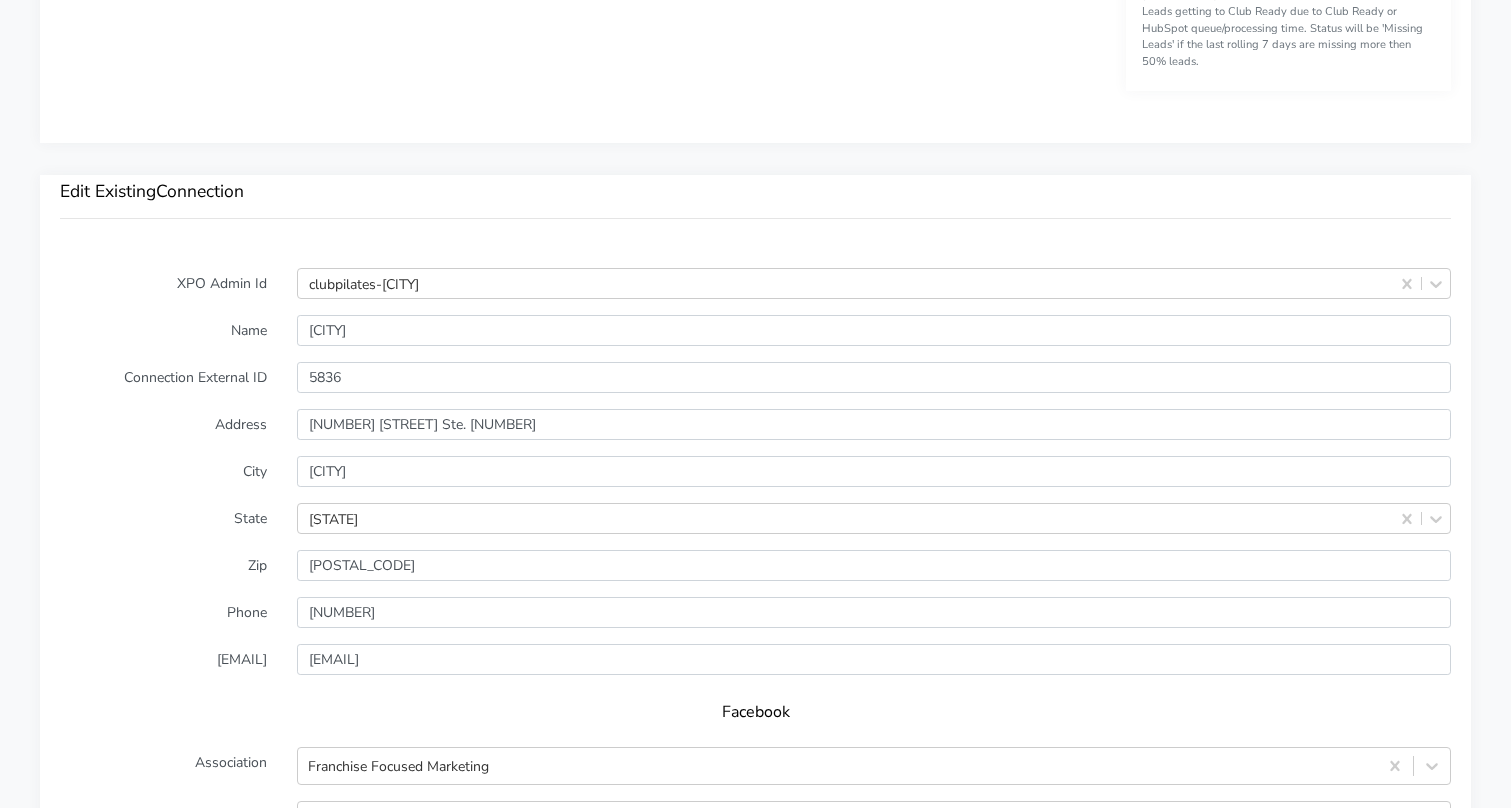 scroll, scrollTop: 1400, scrollLeft: 0, axis: vertical 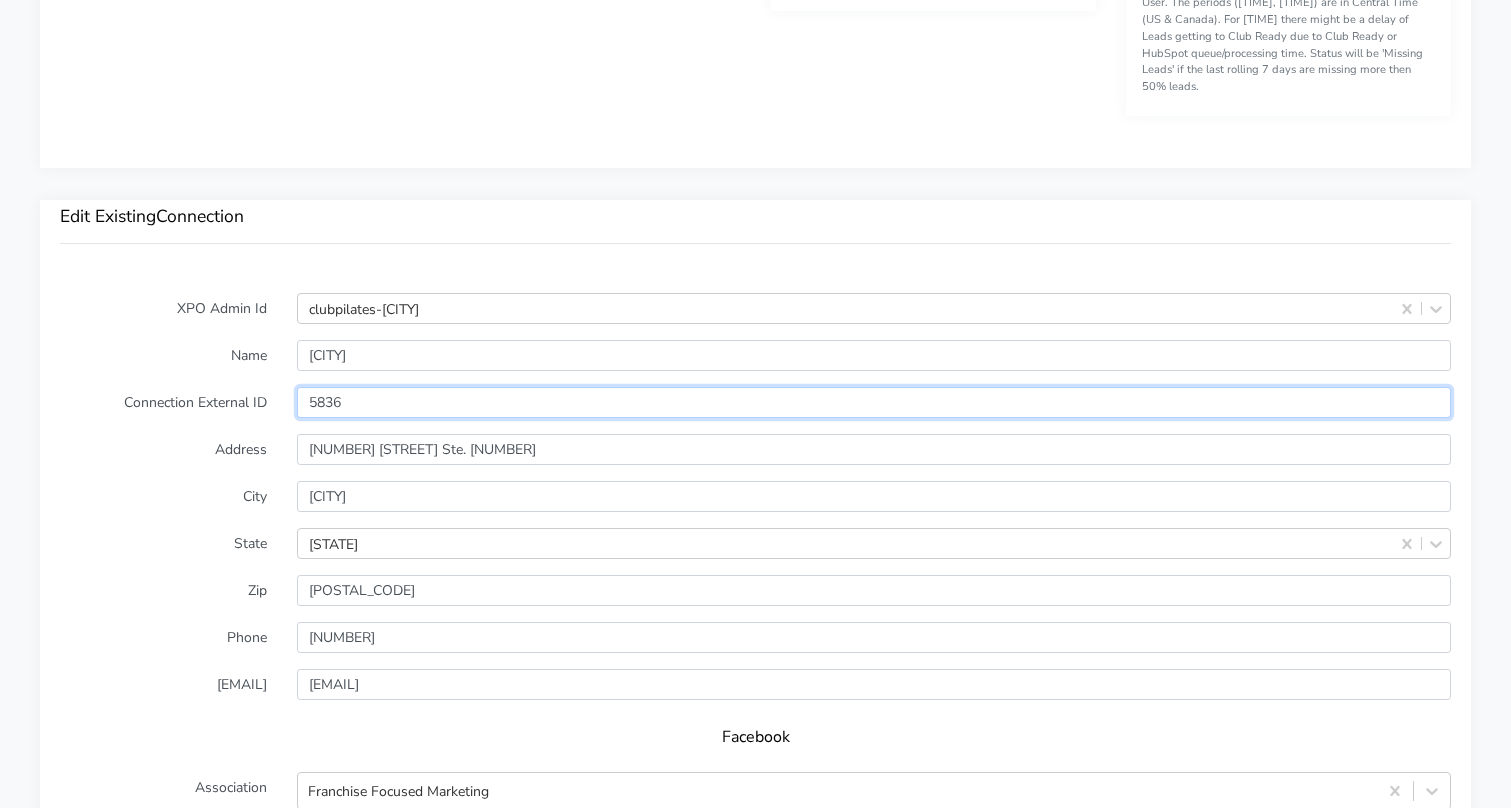 drag, startPoint x: 345, startPoint y: 380, endPoint x: 264, endPoint y: 380, distance: 81 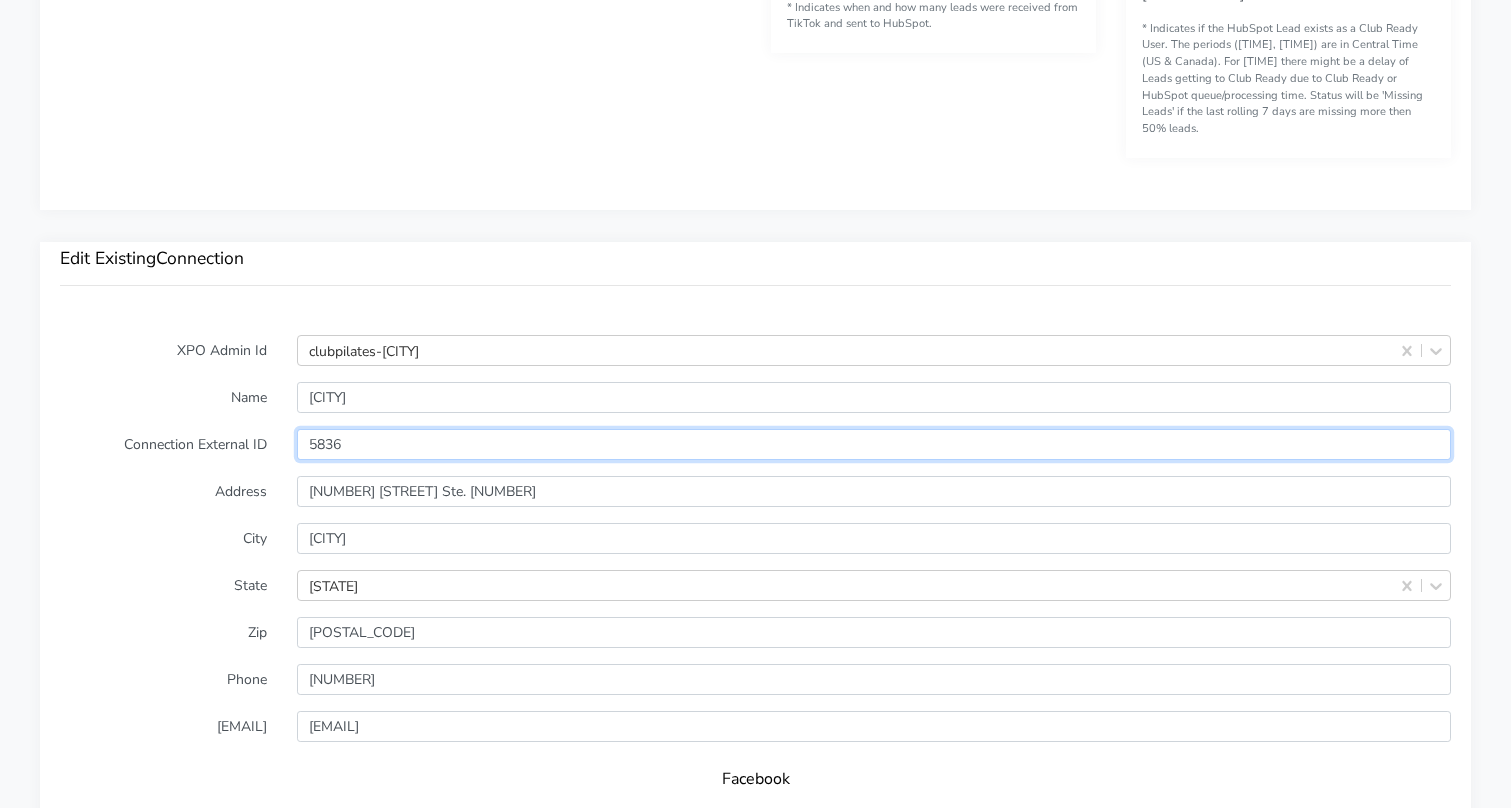 scroll, scrollTop: 1363, scrollLeft: 0, axis: vertical 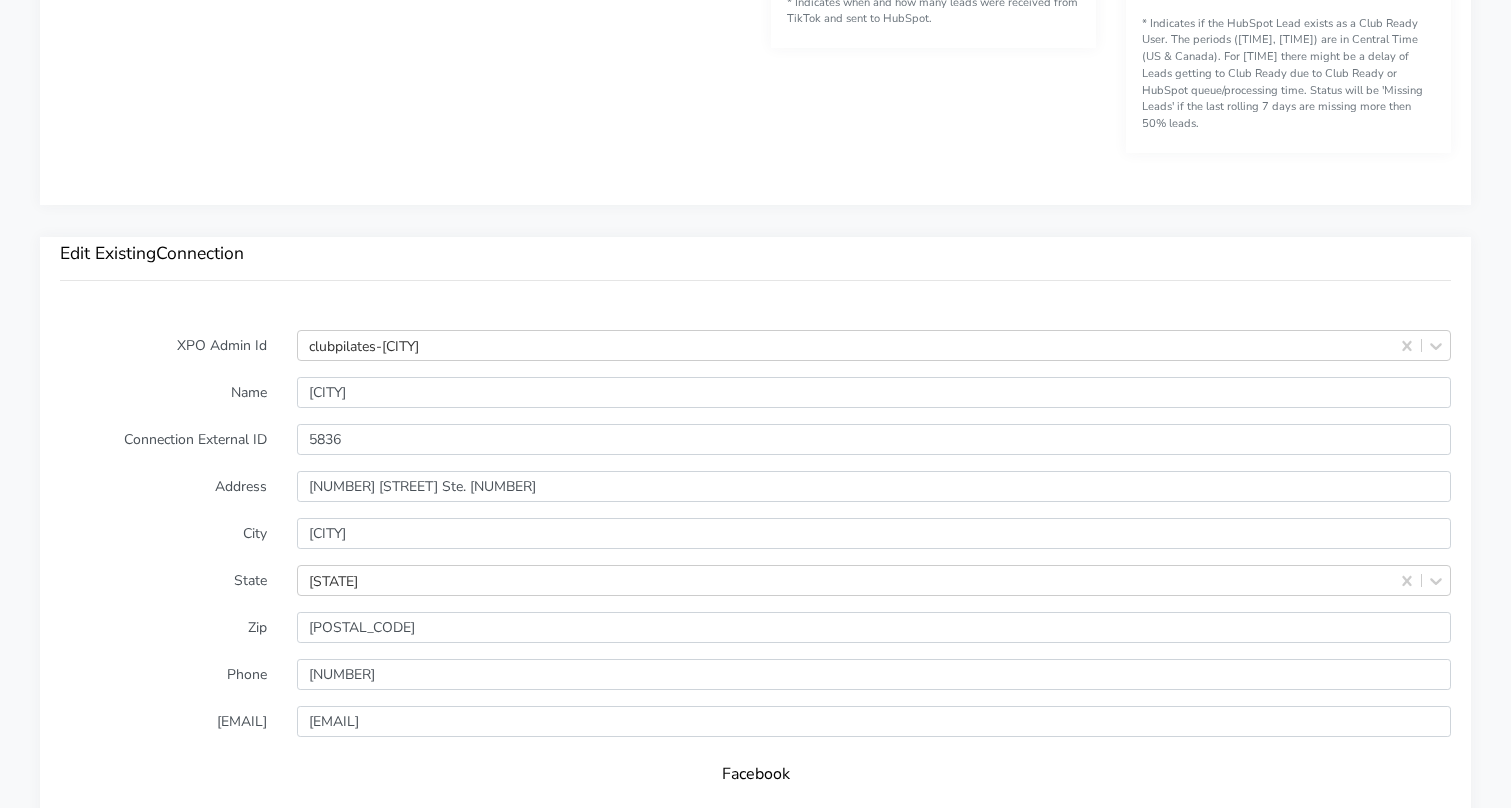 click on "XPO Admin Id" at bounding box center [163, 345] 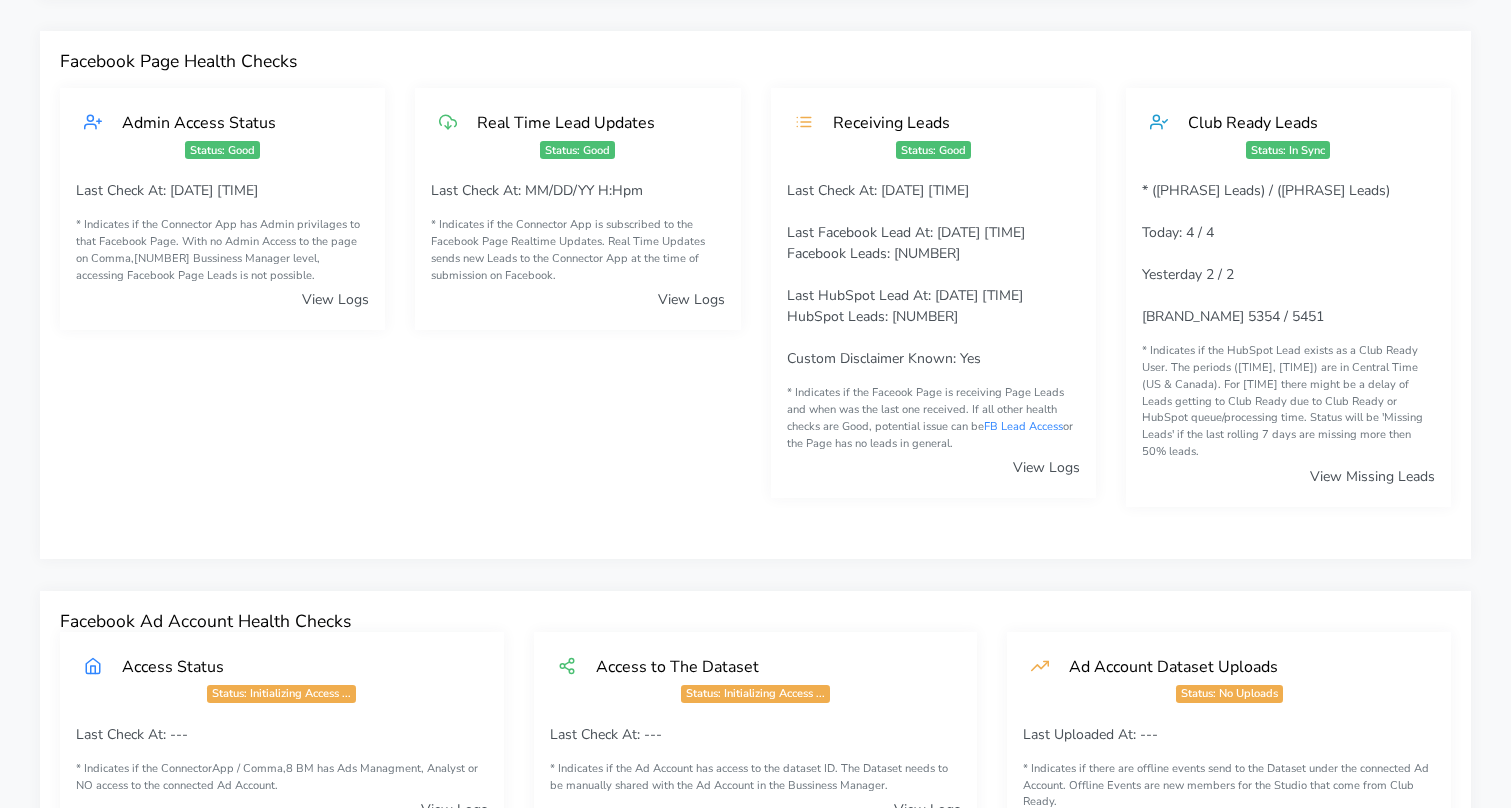 scroll, scrollTop: 0, scrollLeft: 0, axis: both 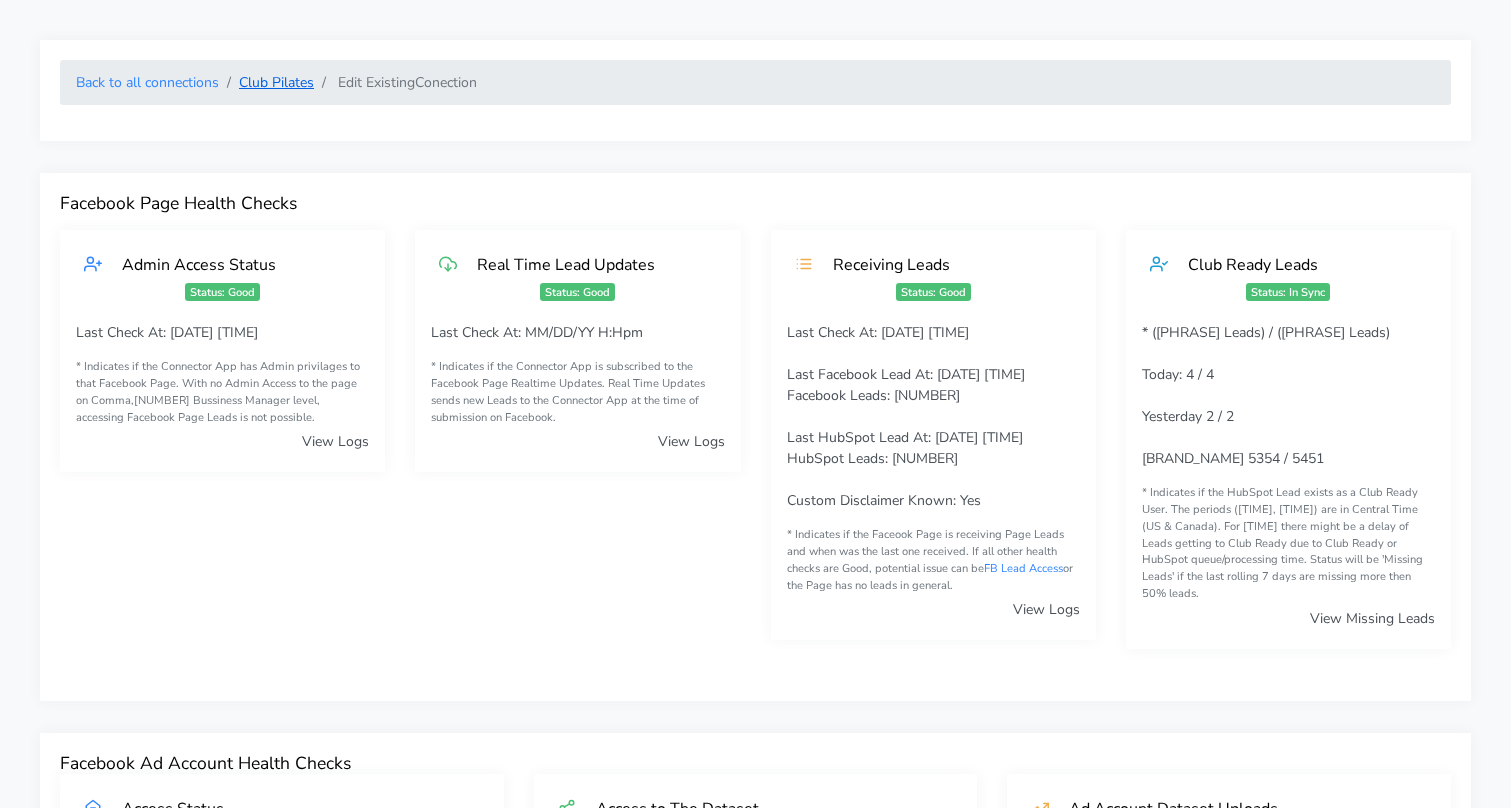 click on "Club Pilates" at bounding box center [276, 82] 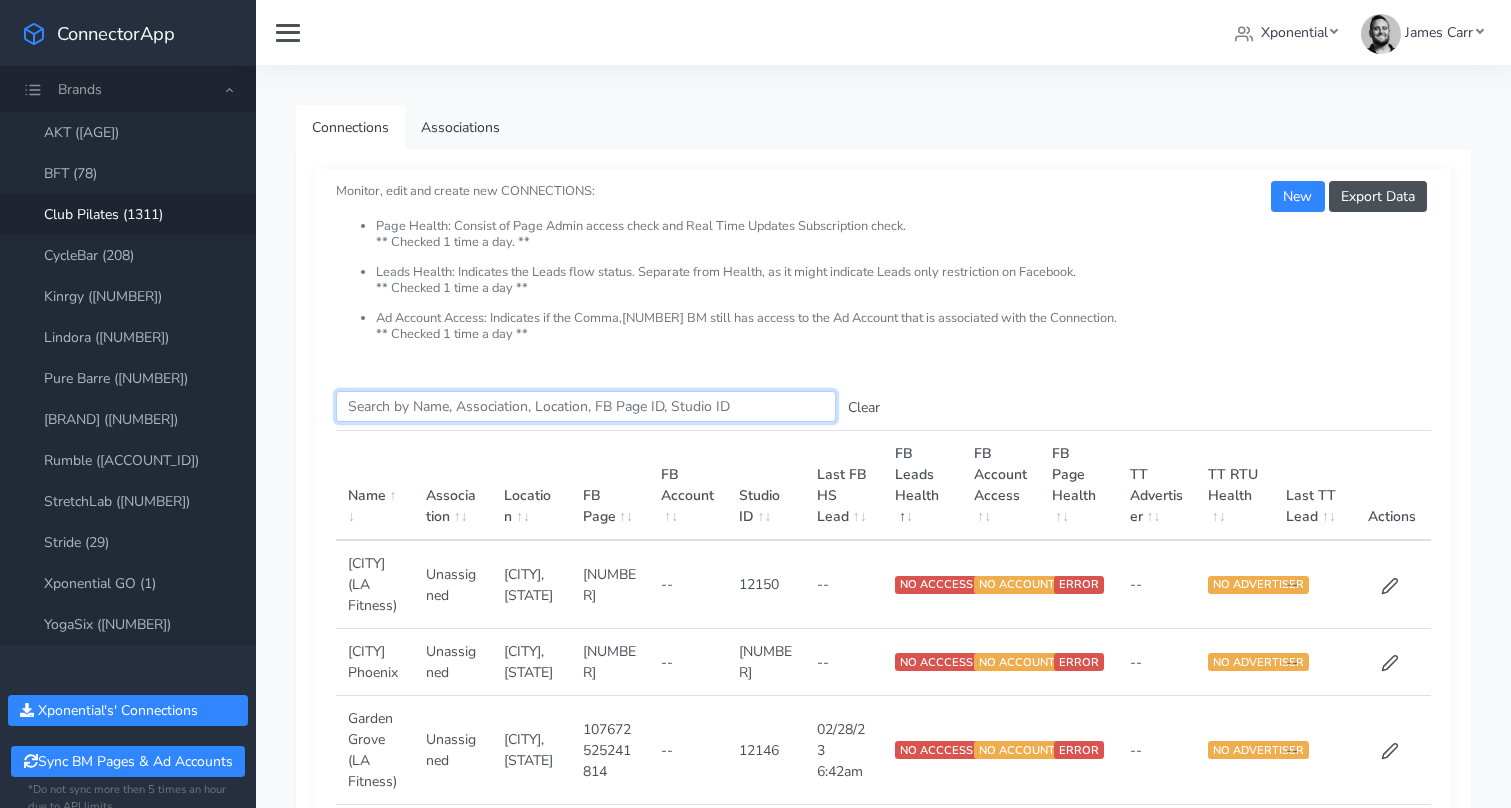 click on "Search this table" at bounding box center [586, 406] 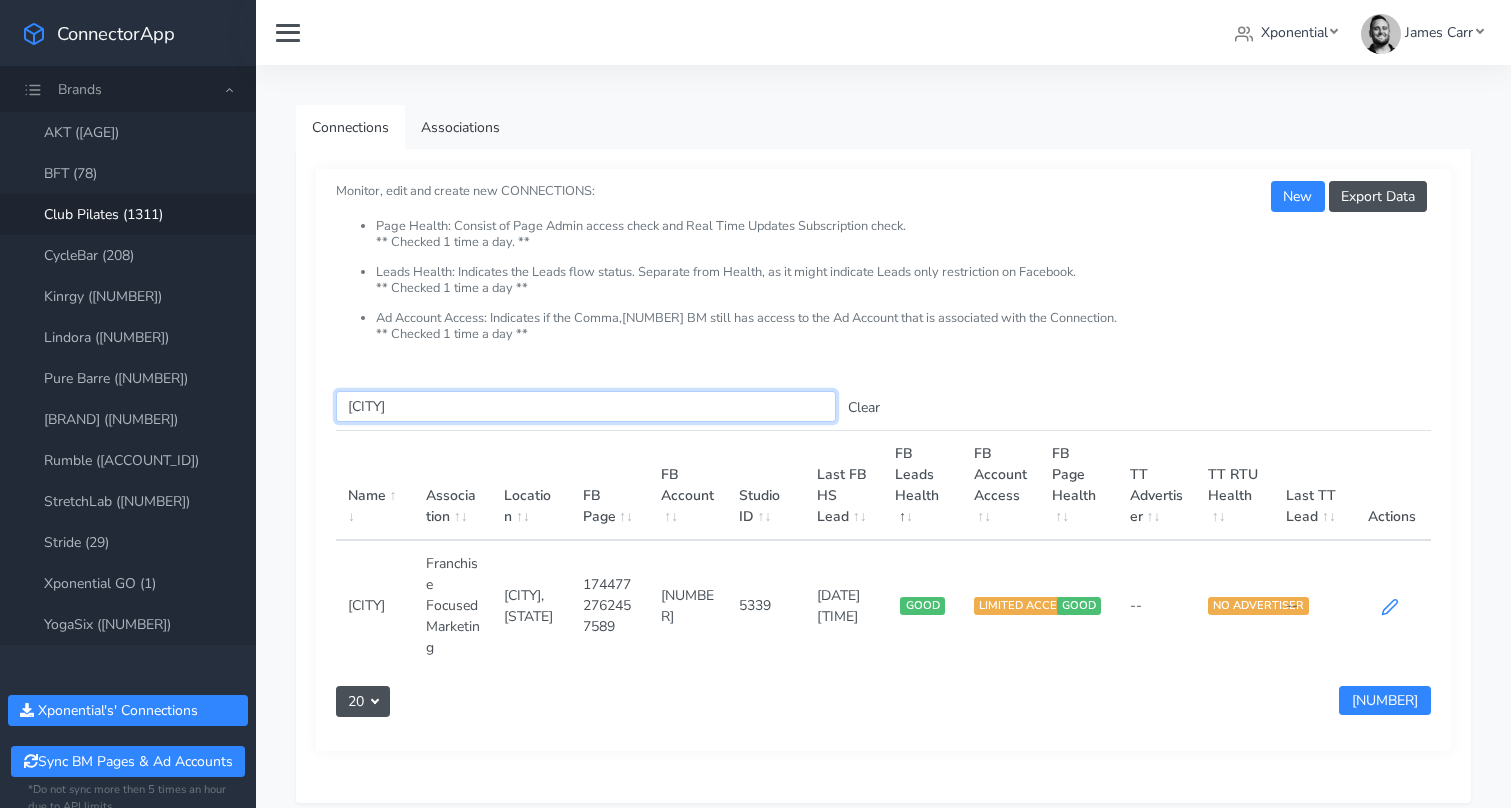 type on "[CITY]" 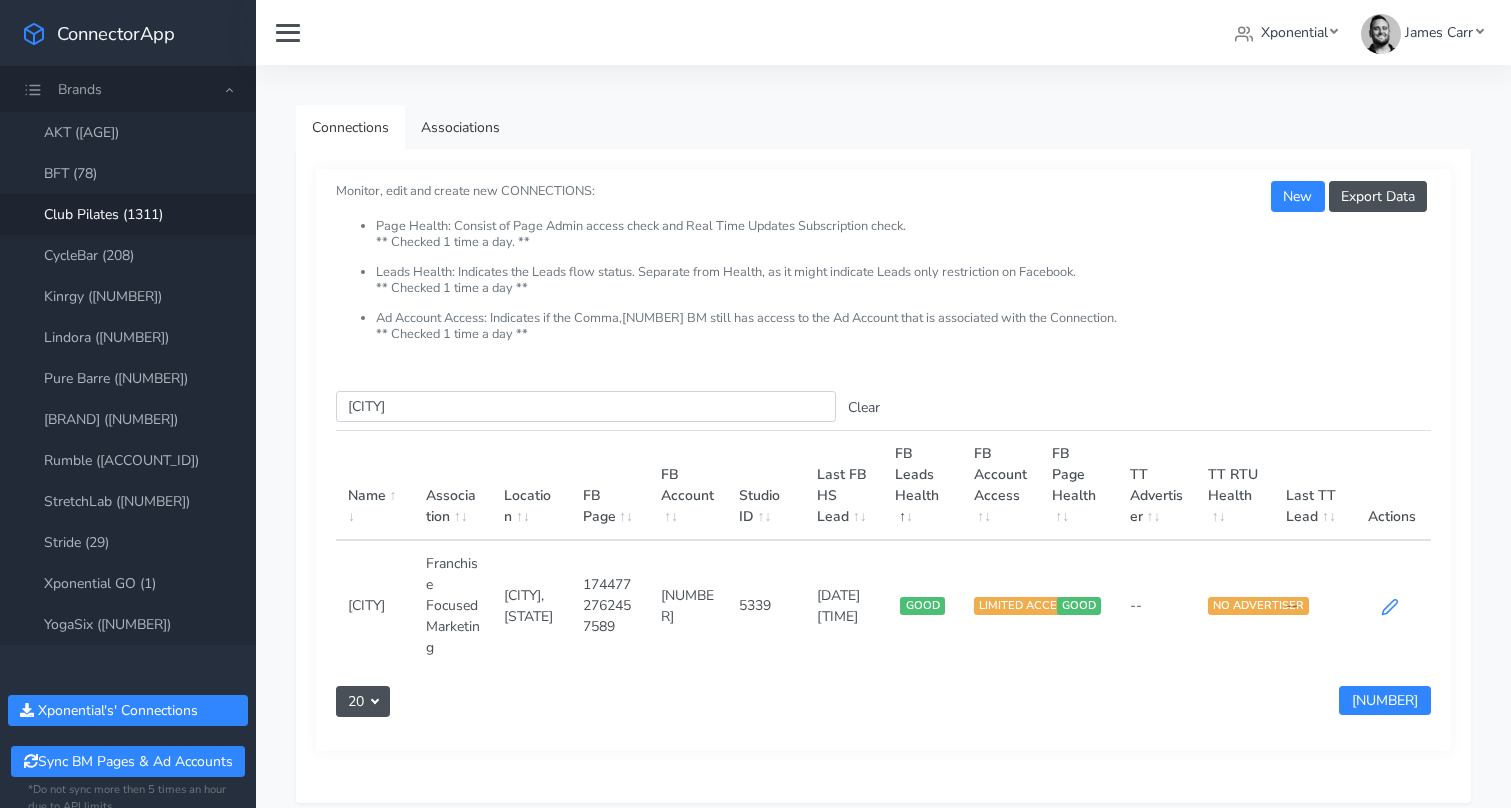 click 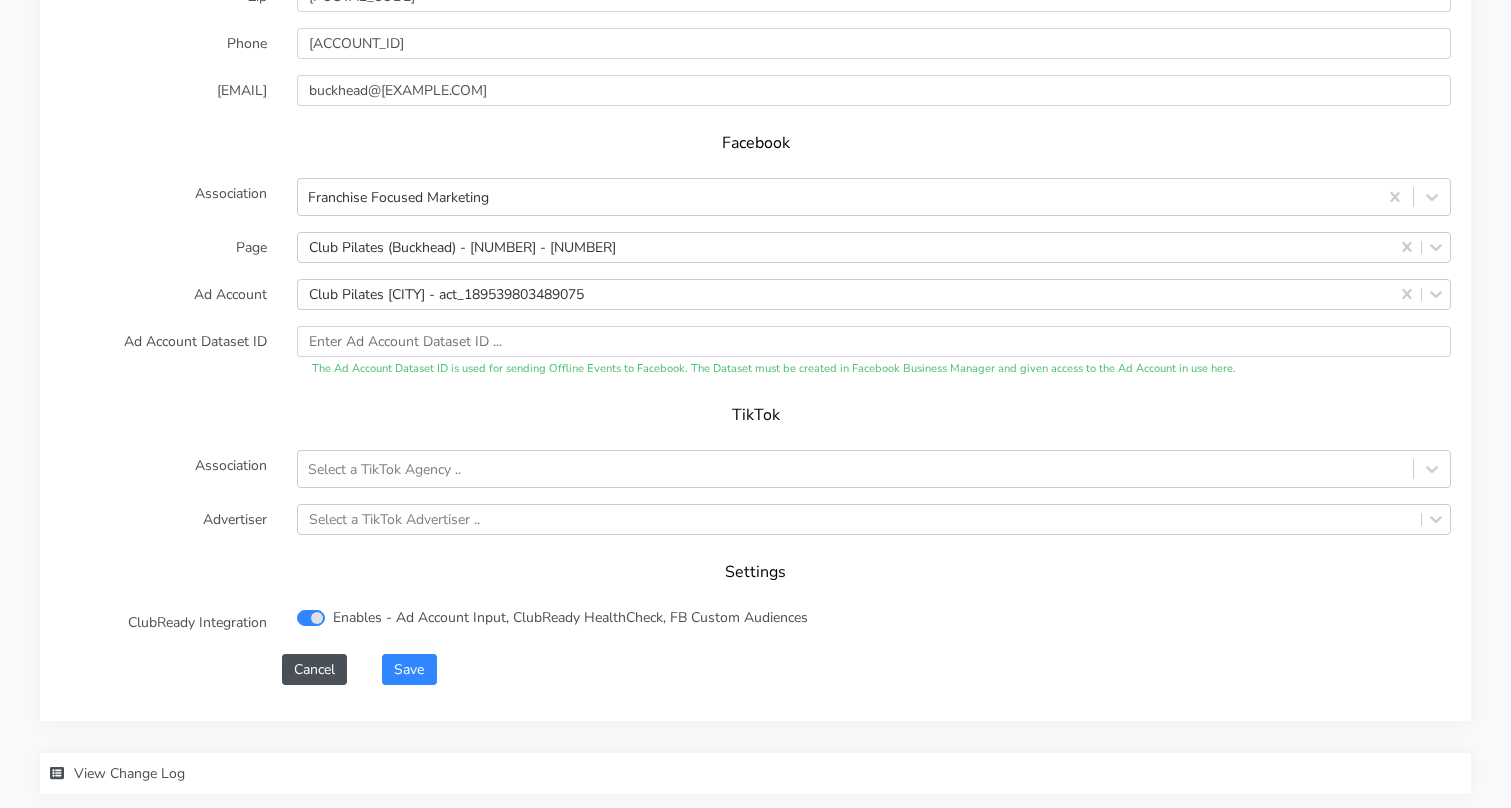 scroll, scrollTop: 2002, scrollLeft: 0, axis: vertical 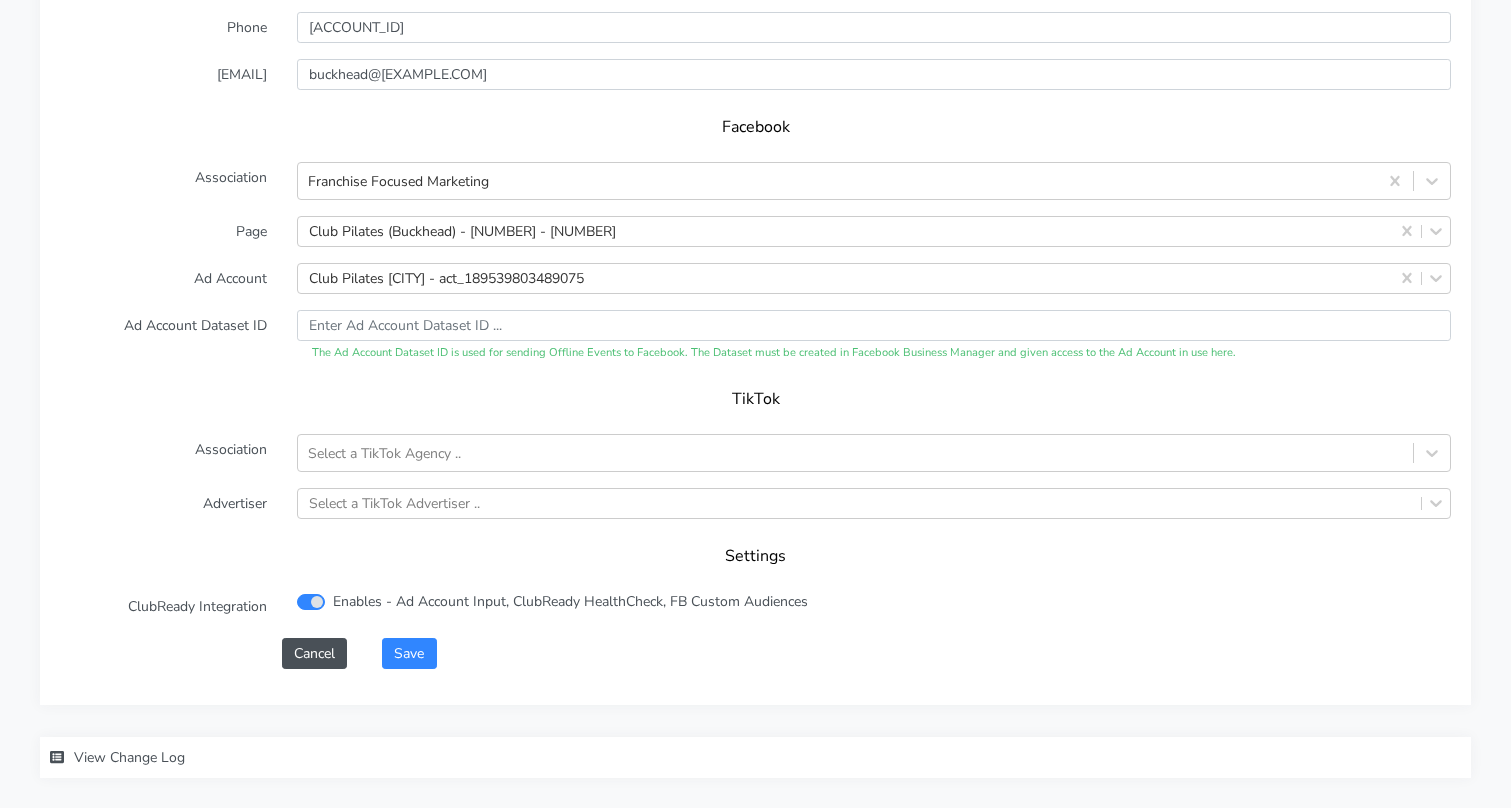 click on "View Change Log" at bounding box center [129, 757] 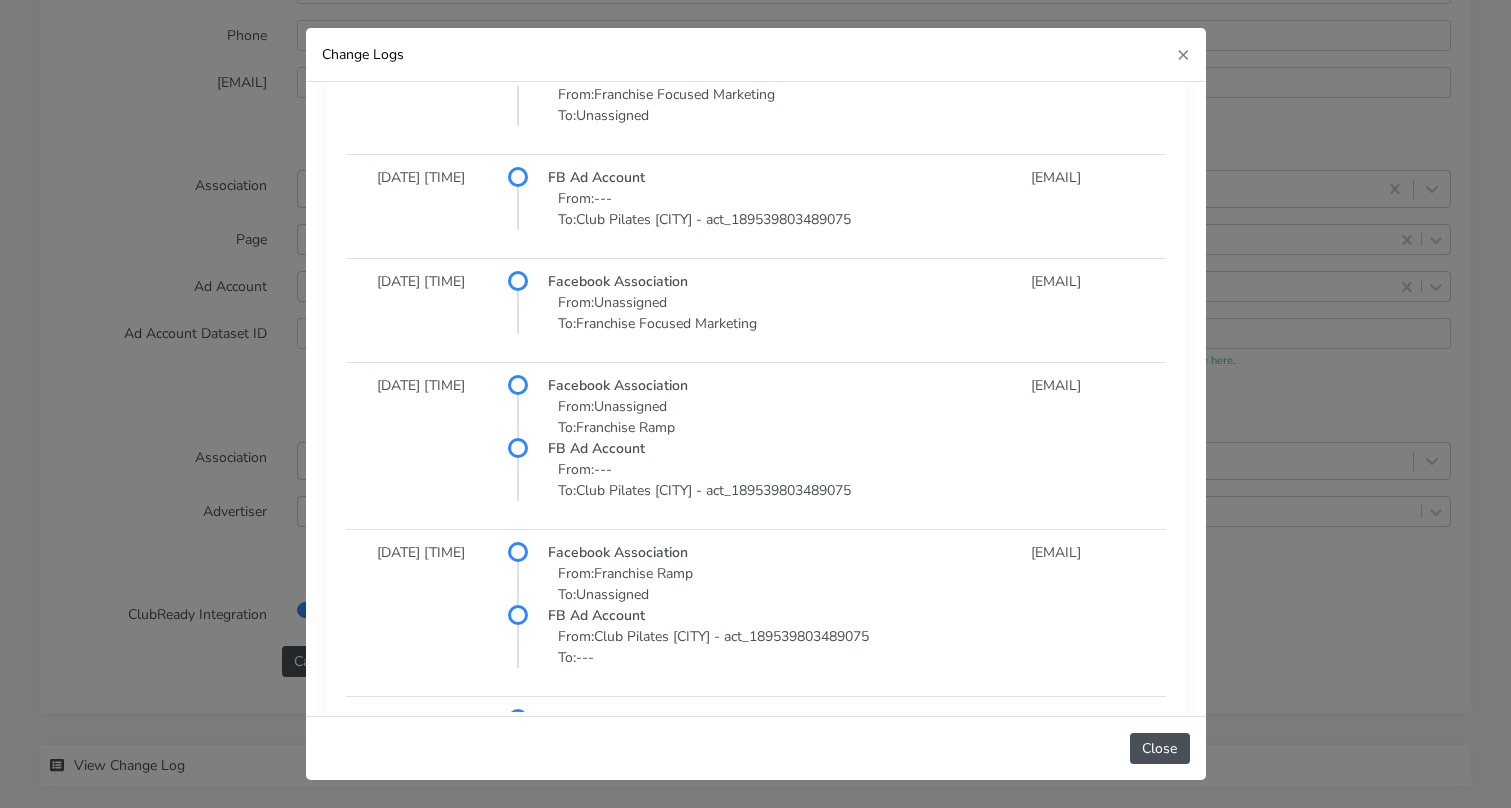 scroll, scrollTop: 319, scrollLeft: 0, axis: vertical 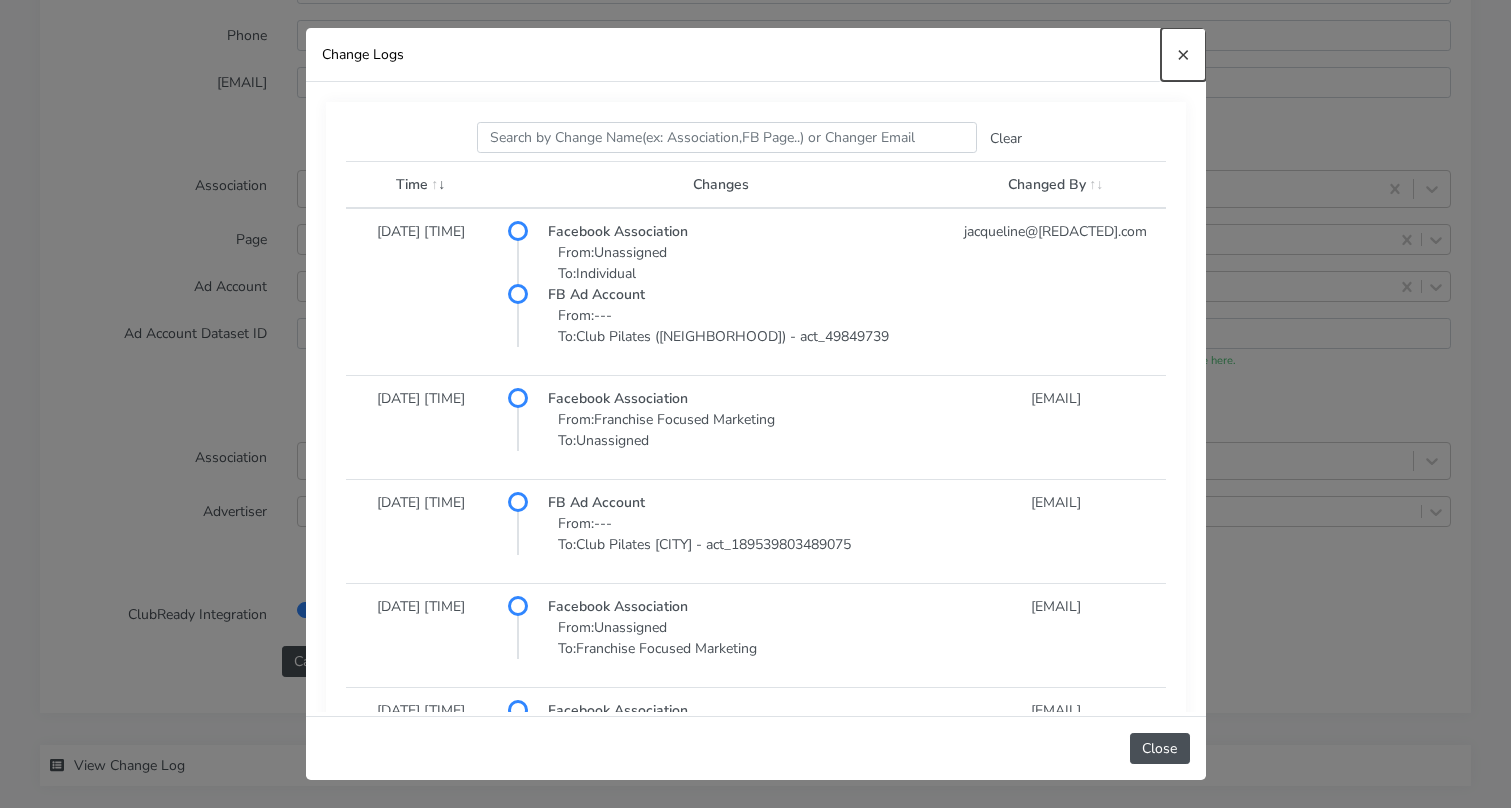 click on "×" at bounding box center [1183, 54] 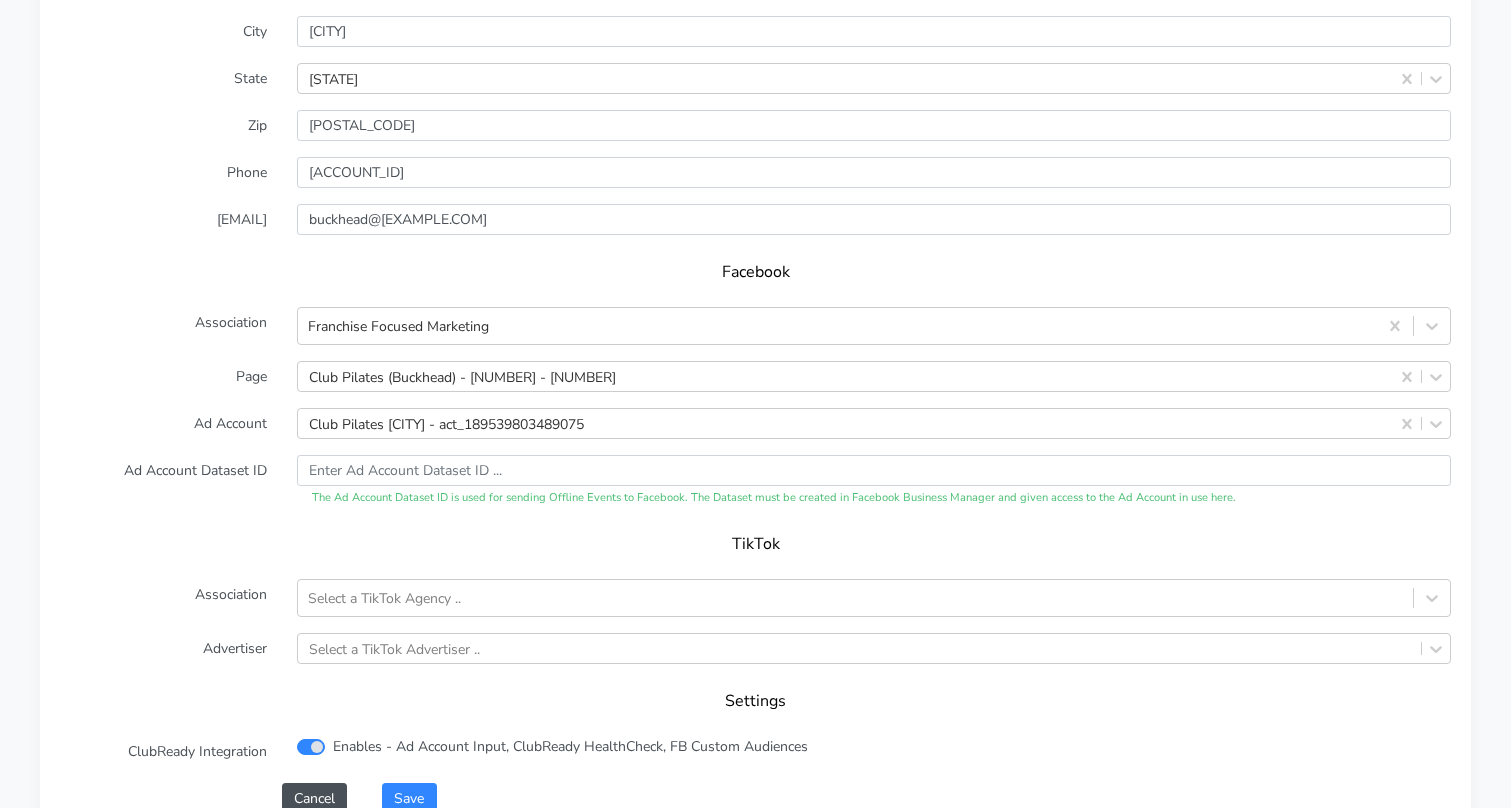 scroll, scrollTop: 1826, scrollLeft: 0, axis: vertical 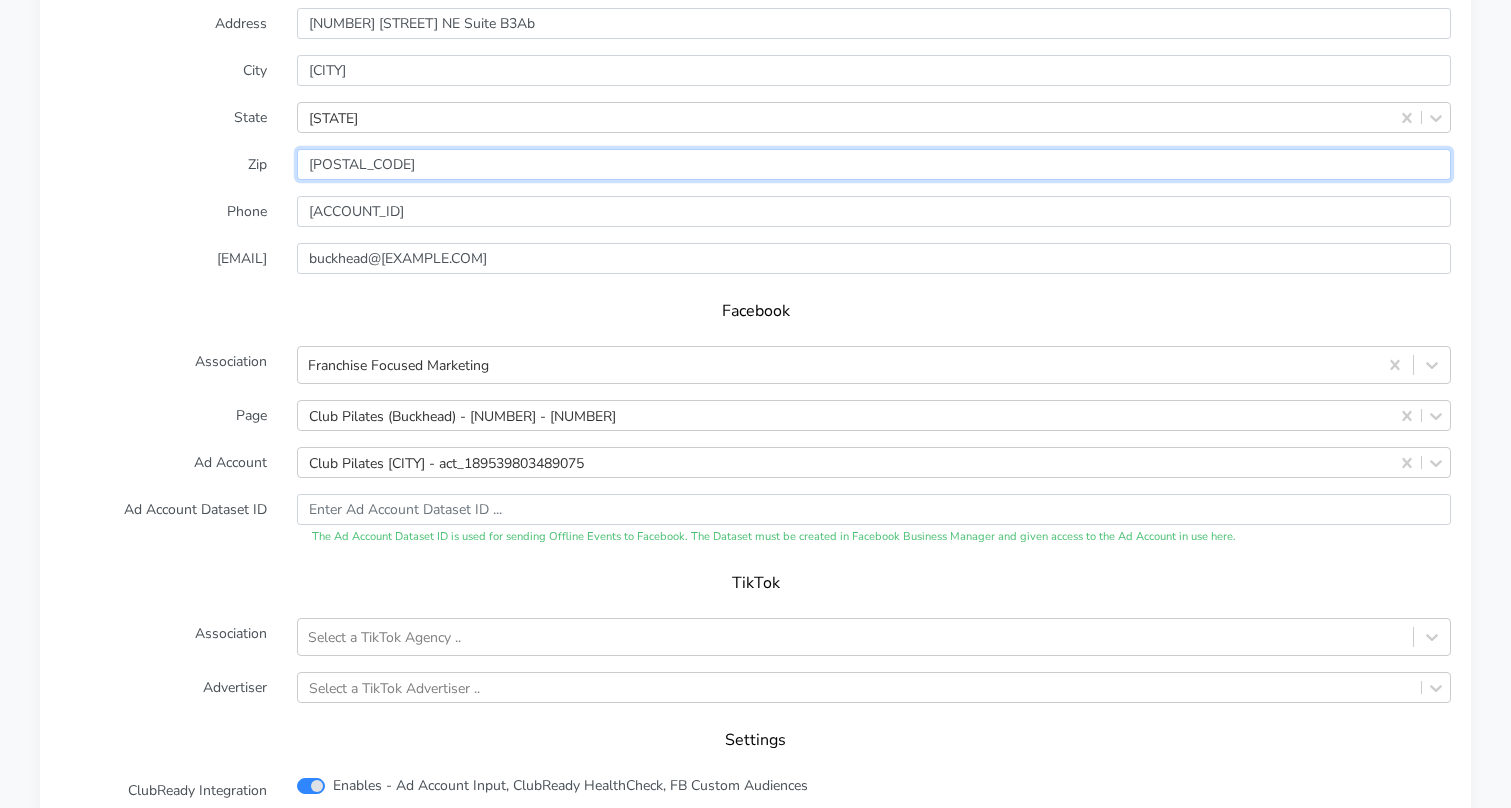 click at bounding box center (874, 164) 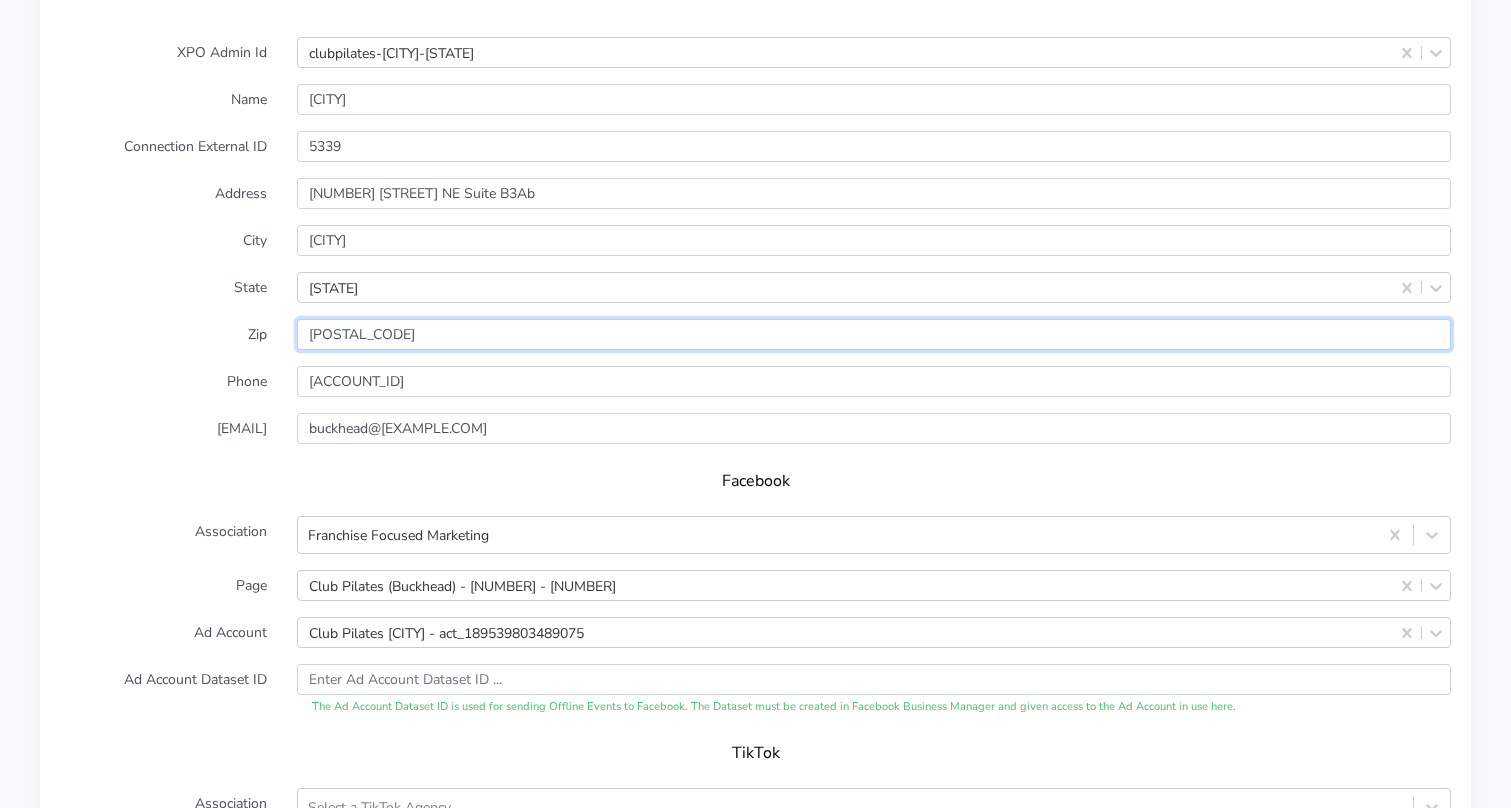 scroll, scrollTop: 1641, scrollLeft: 0, axis: vertical 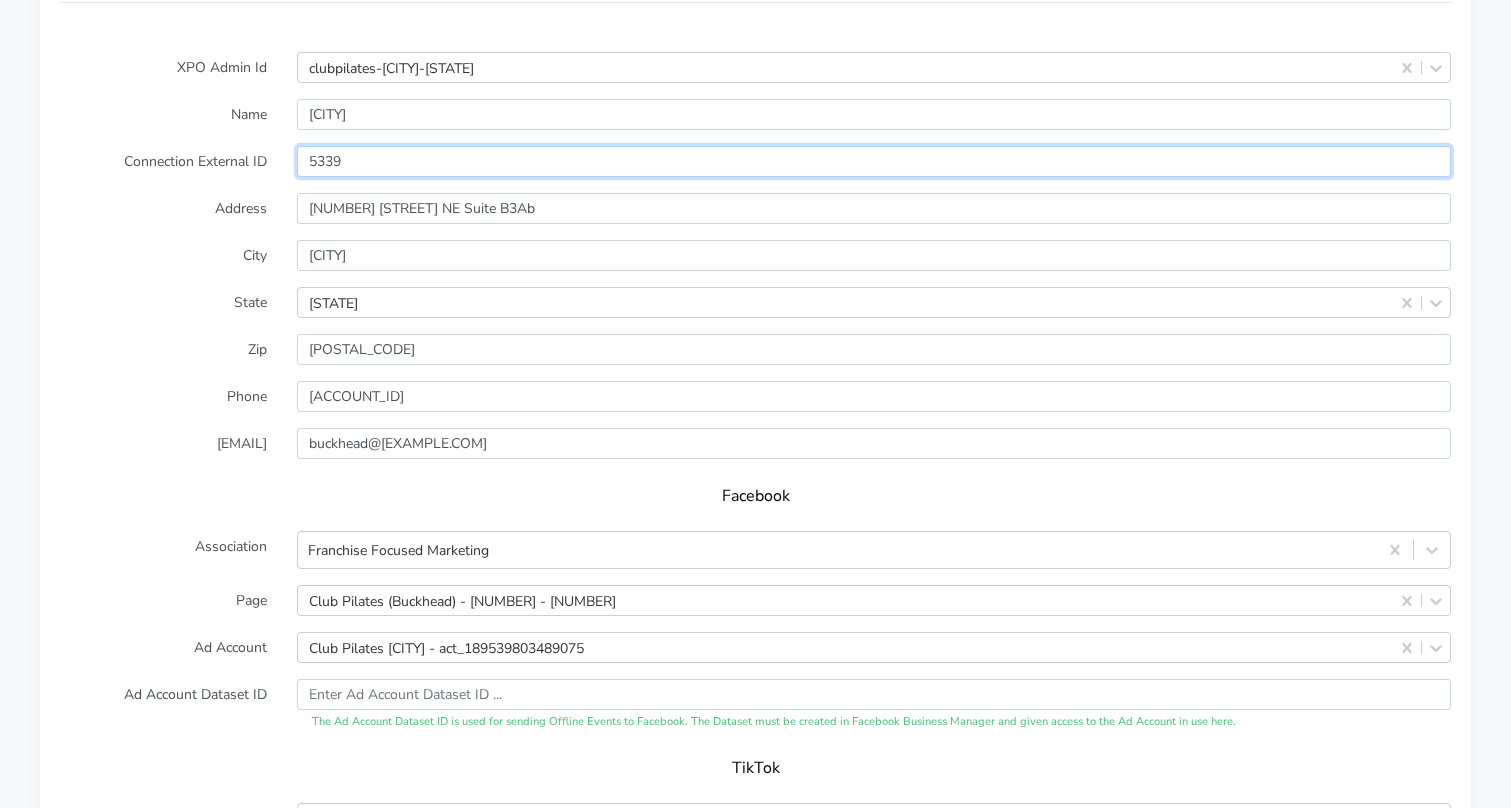 drag, startPoint x: 354, startPoint y: 138, endPoint x: 297, endPoint y: 138, distance: 57 